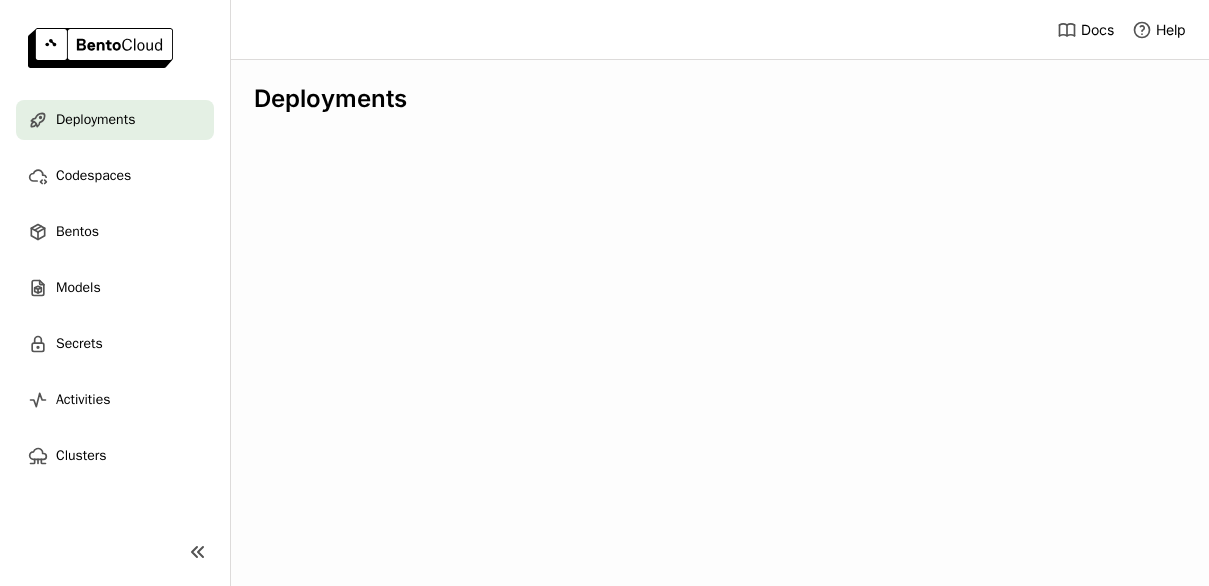 scroll, scrollTop: 0, scrollLeft: 0, axis: both 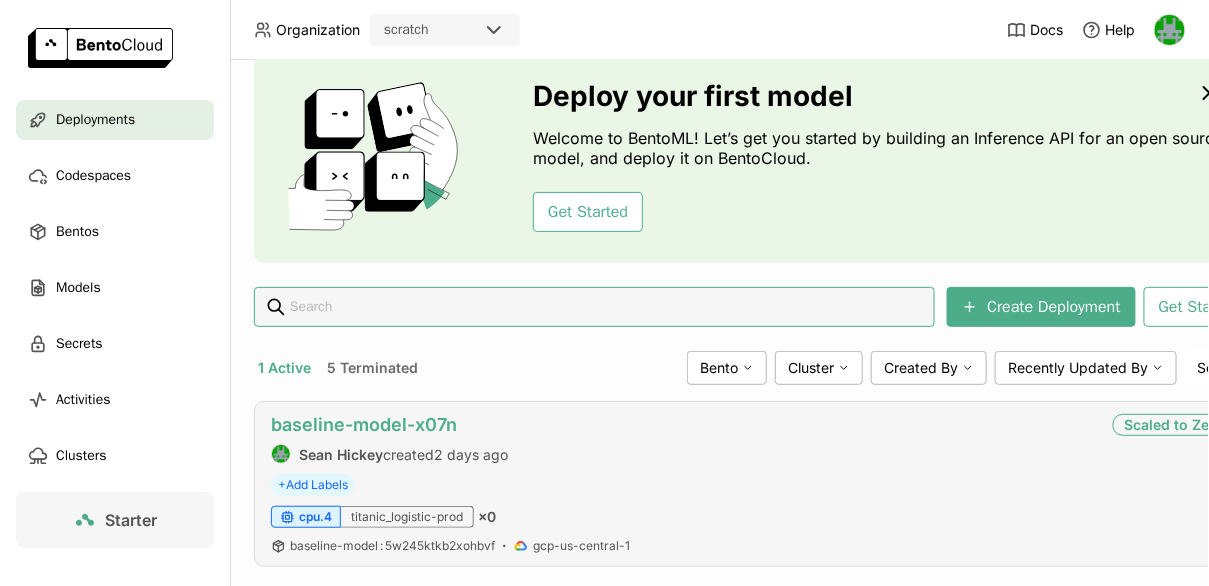 click on "baseline-model-x07n" at bounding box center [364, 424] 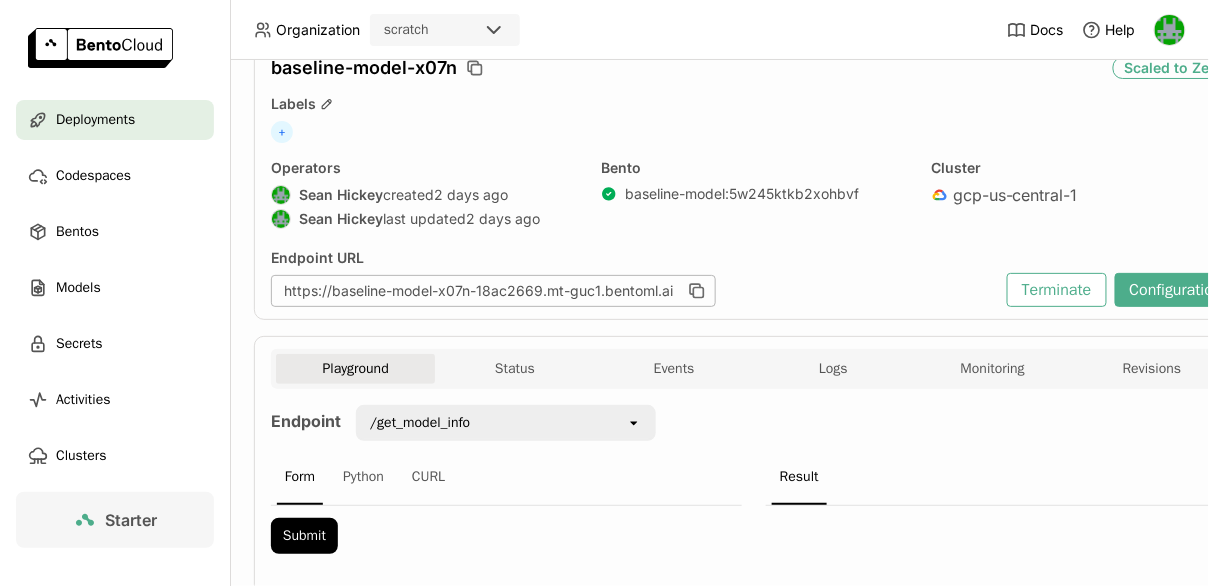 scroll, scrollTop: 88, scrollLeft: 0, axis: vertical 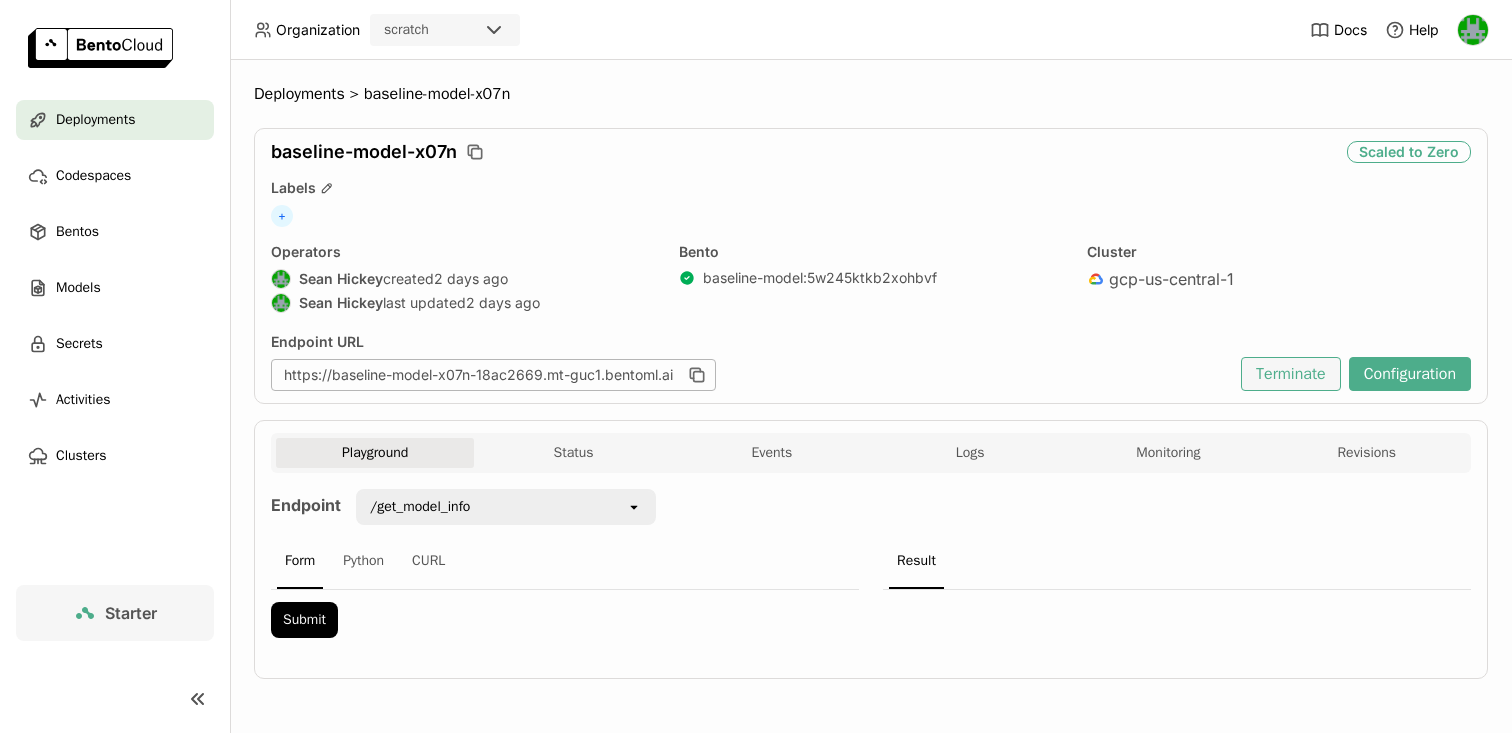 click on "Terminate" at bounding box center [1291, 374] 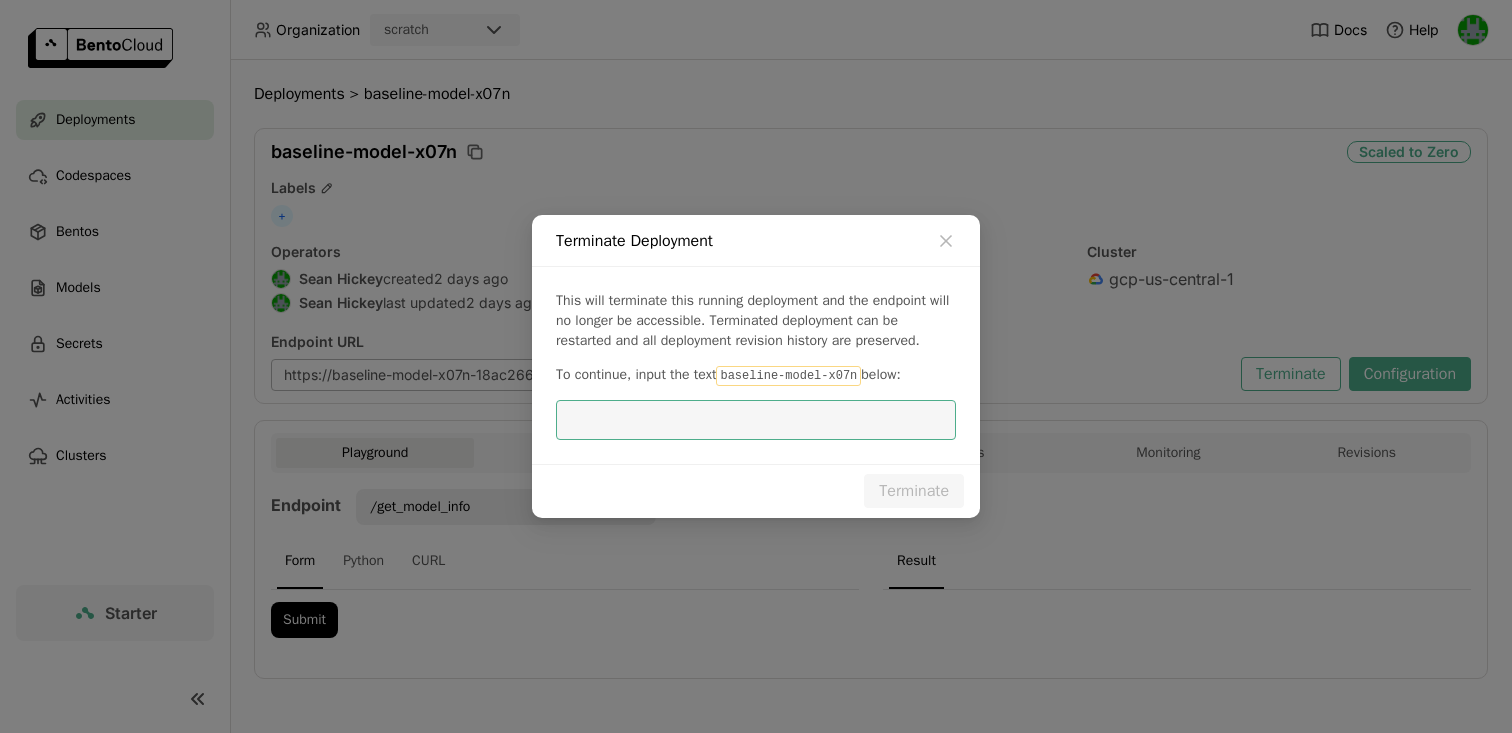 click on "baseline-model-x07n" at bounding box center (788, 376) 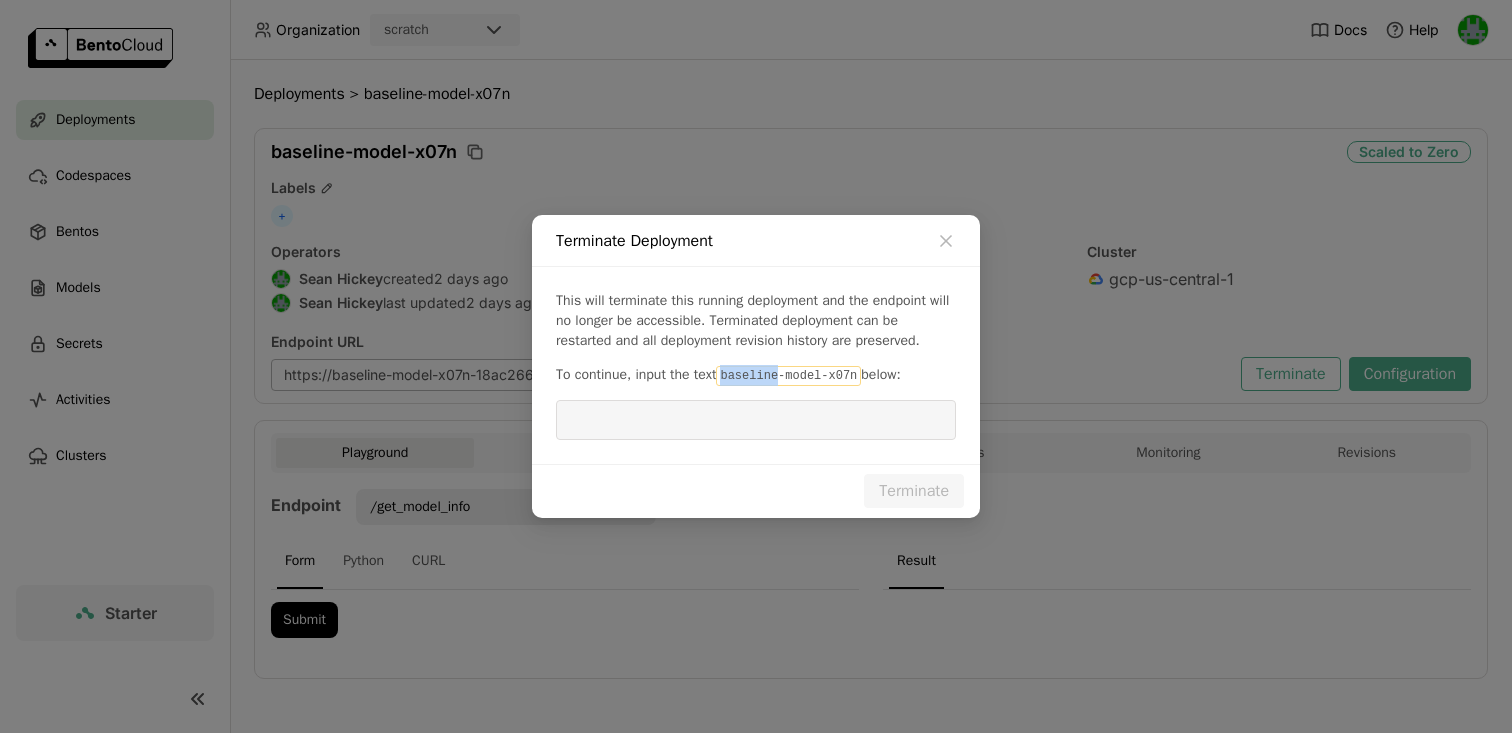 click on "baseline-model-x07n" at bounding box center (788, 376) 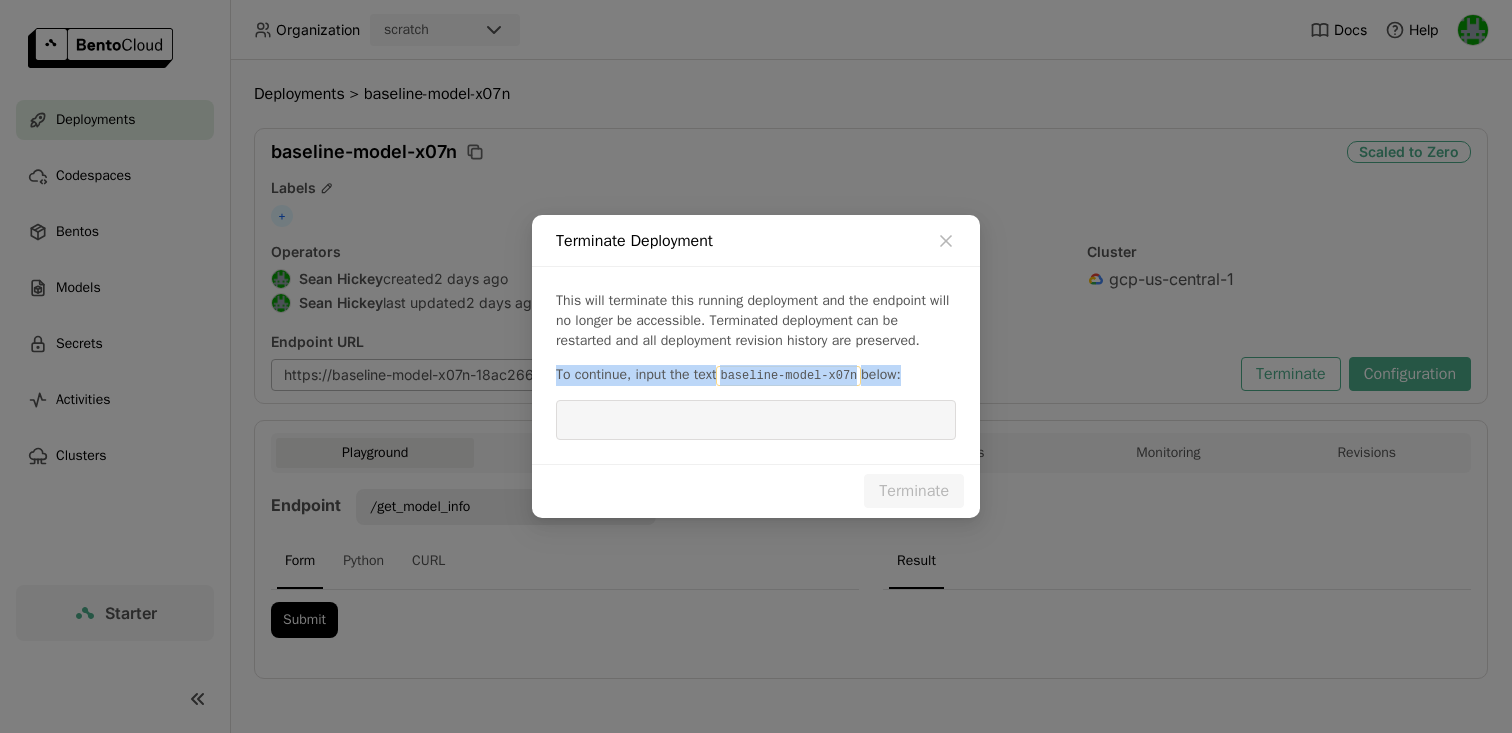 click on "baseline-model-x07n" at bounding box center [788, 376] 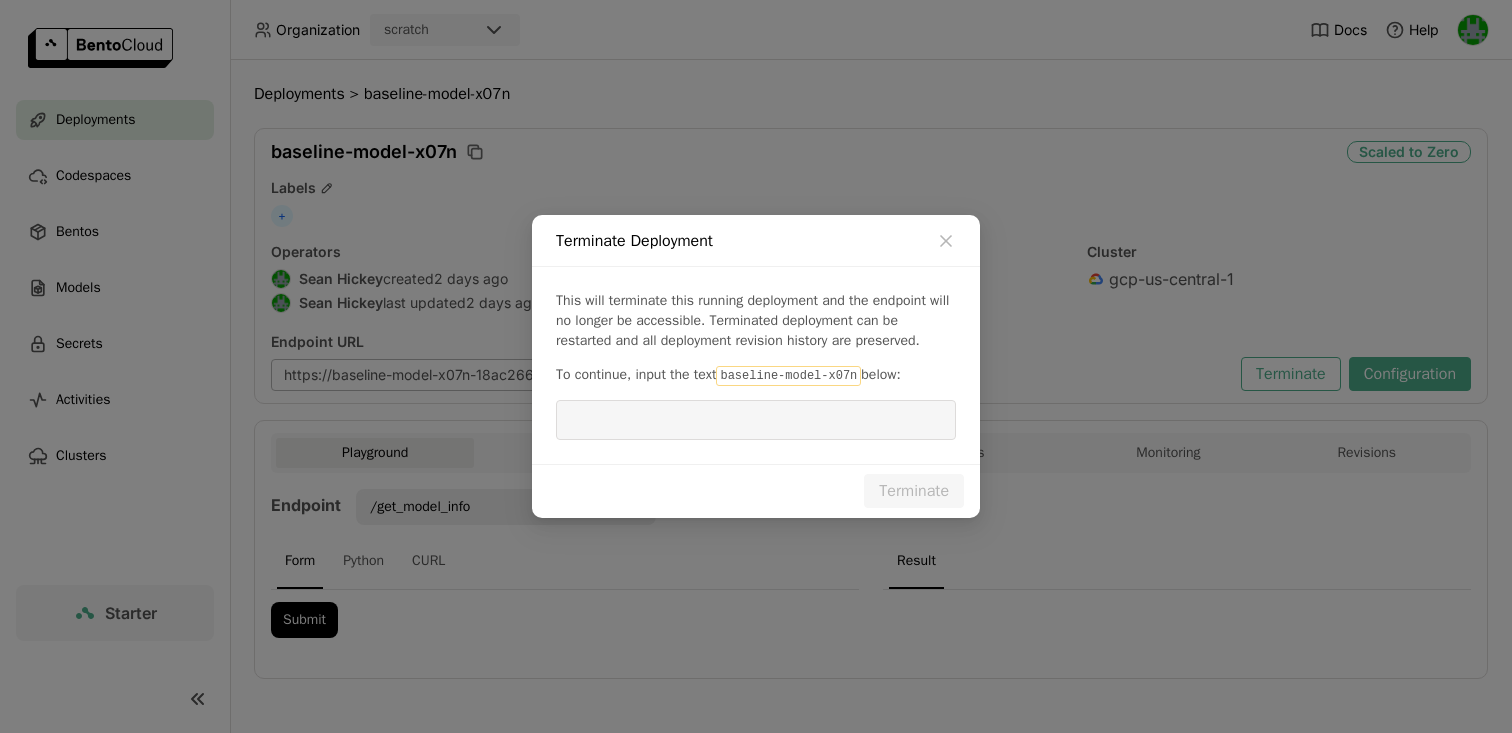 click on "baseline-model-x07n" at bounding box center (788, 376) 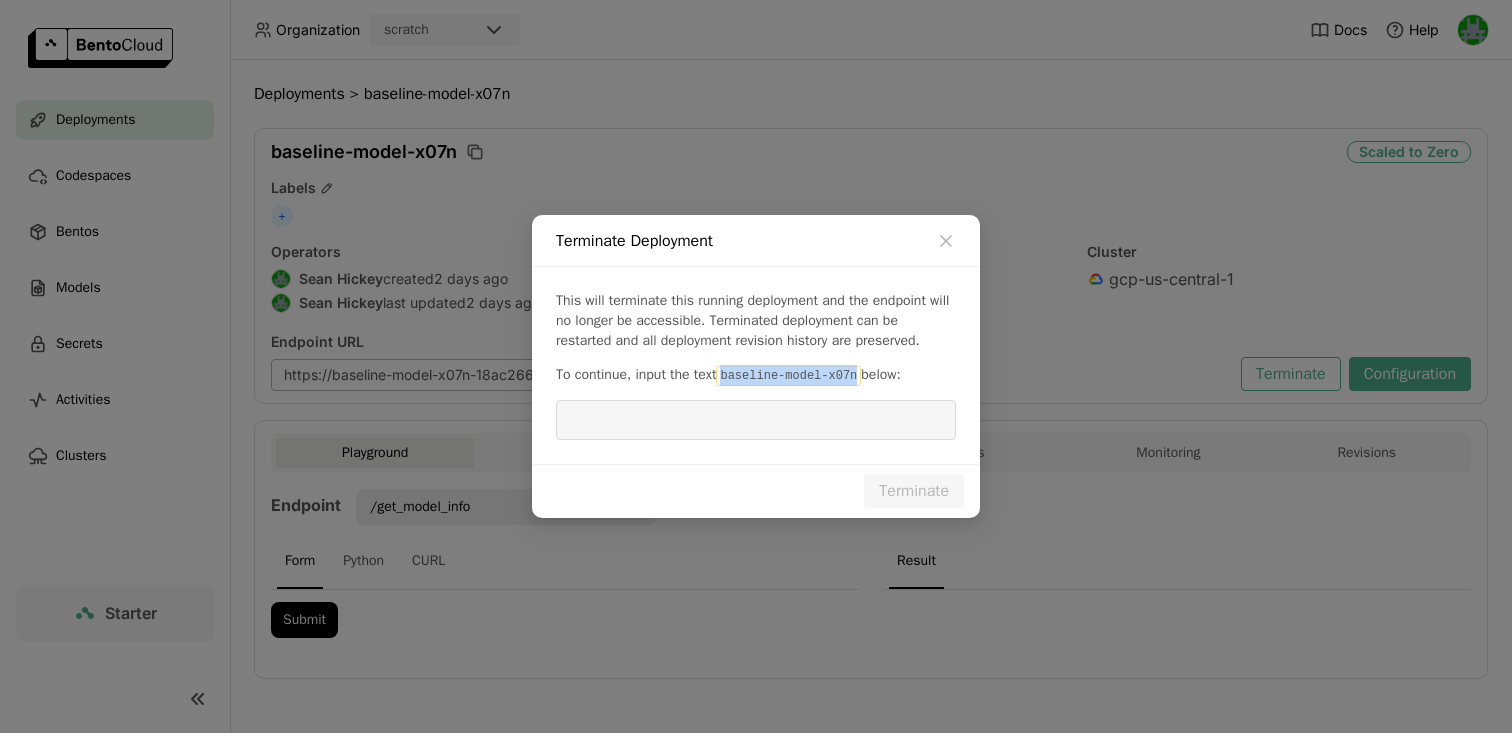 drag, startPoint x: 867, startPoint y: 374, endPoint x: 734, endPoint y: 381, distance: 133.18408 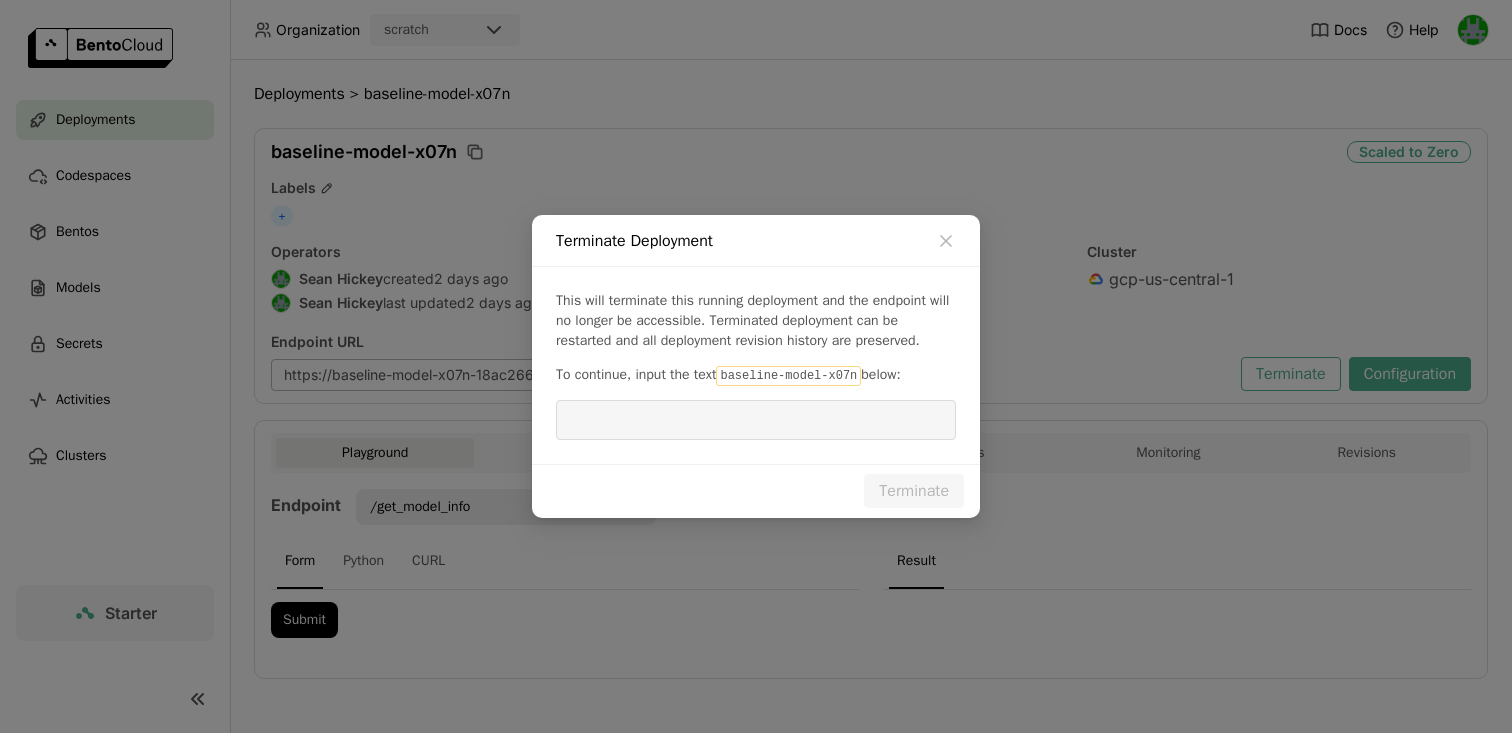 click at bounding box center [756, 420] 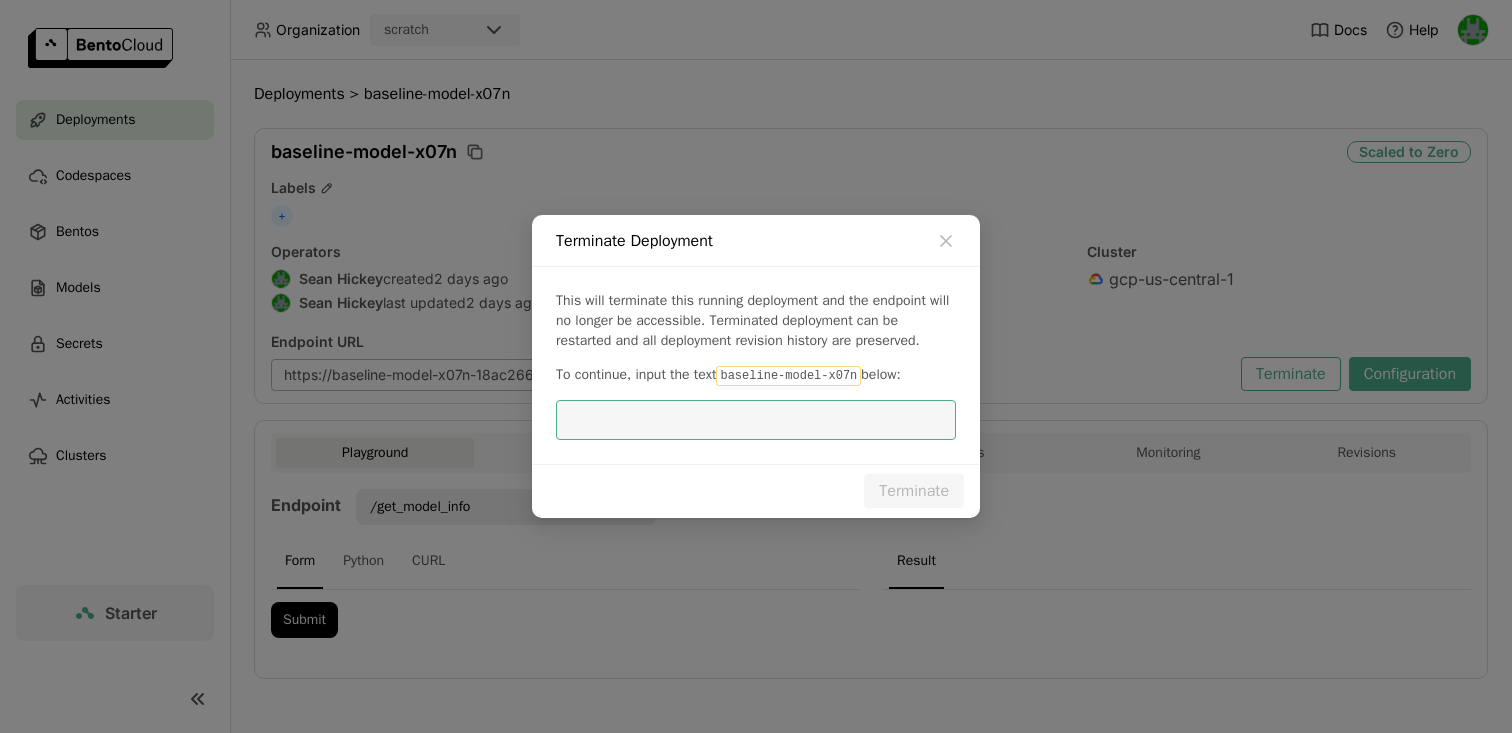 paste on "baseline-model-x07n" 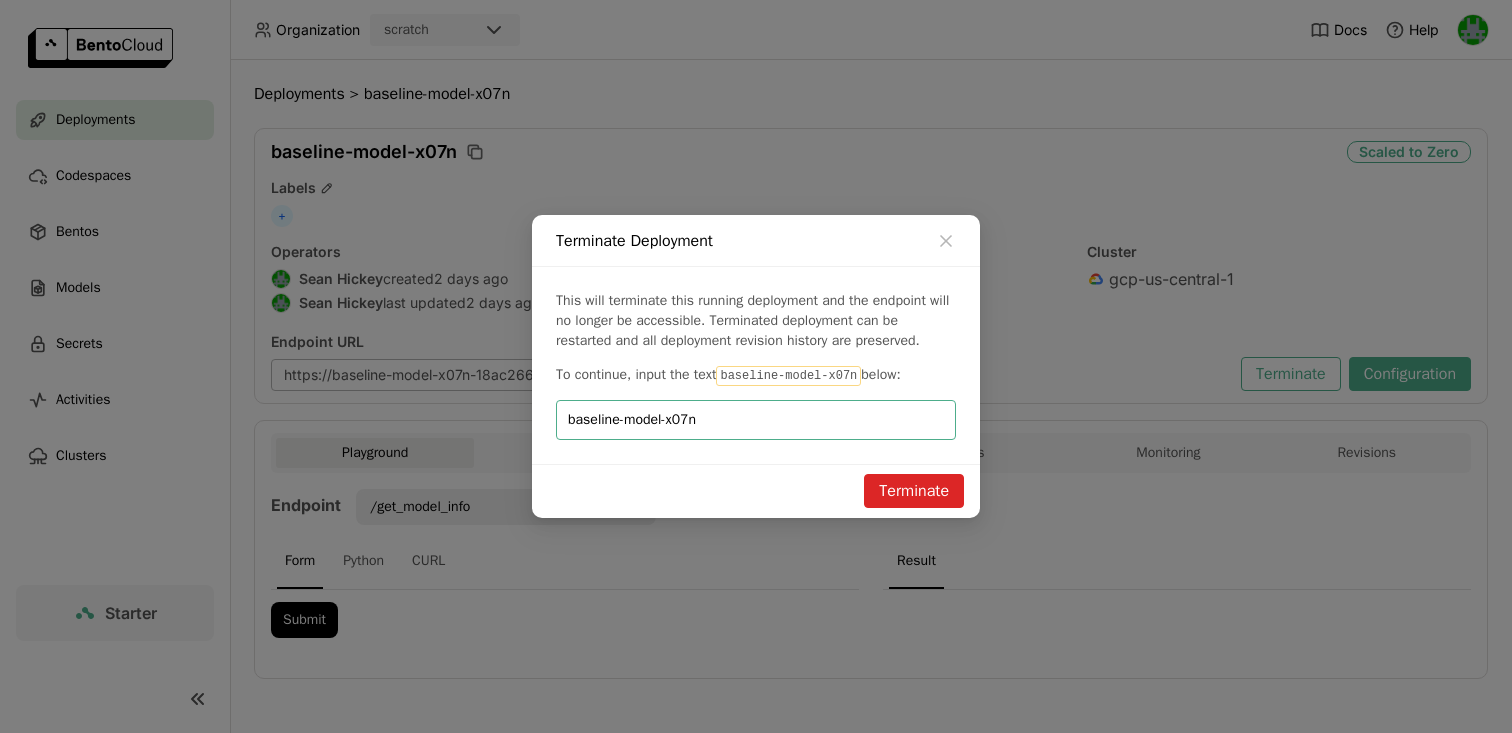 type on "baseline-model-x07n" 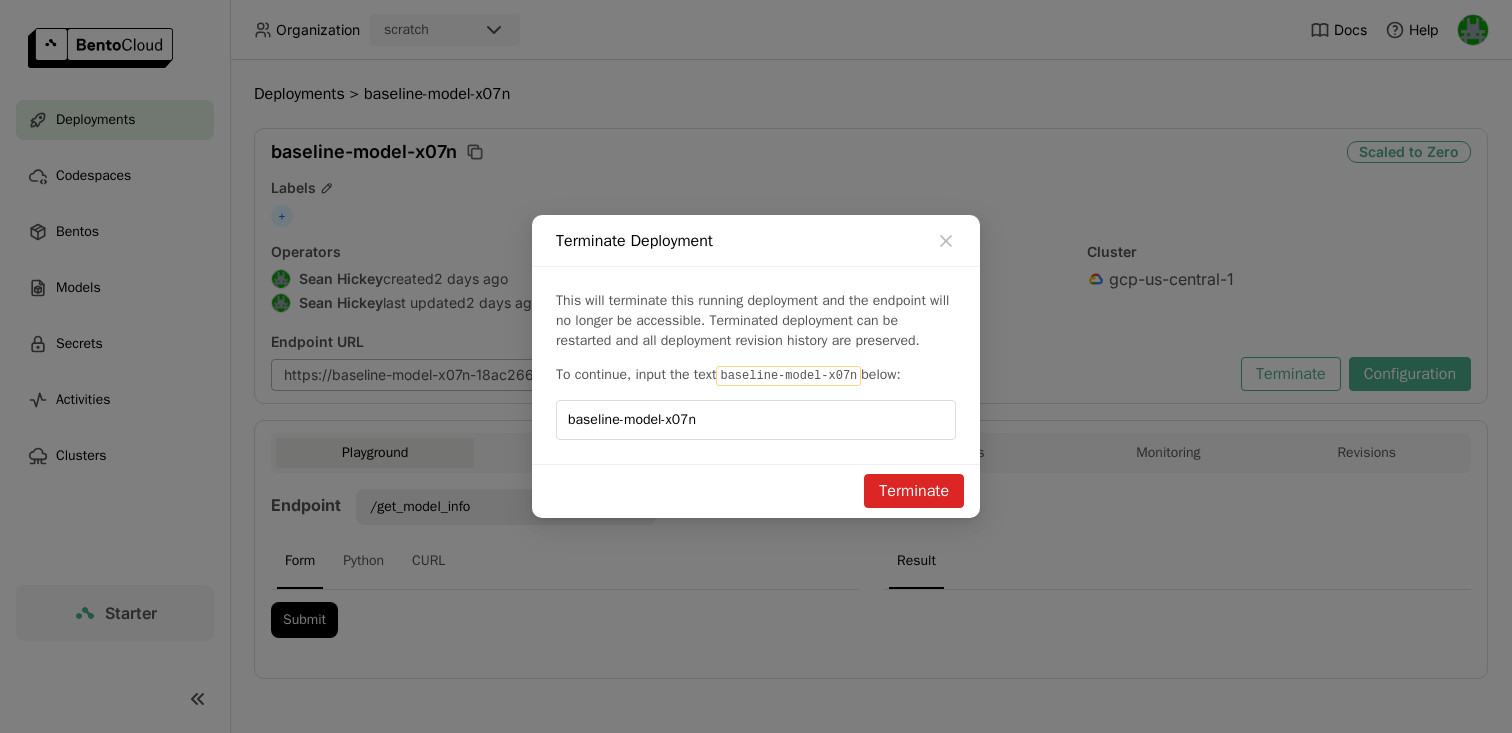 click on "Terminate" at bounding box center [914, 491] 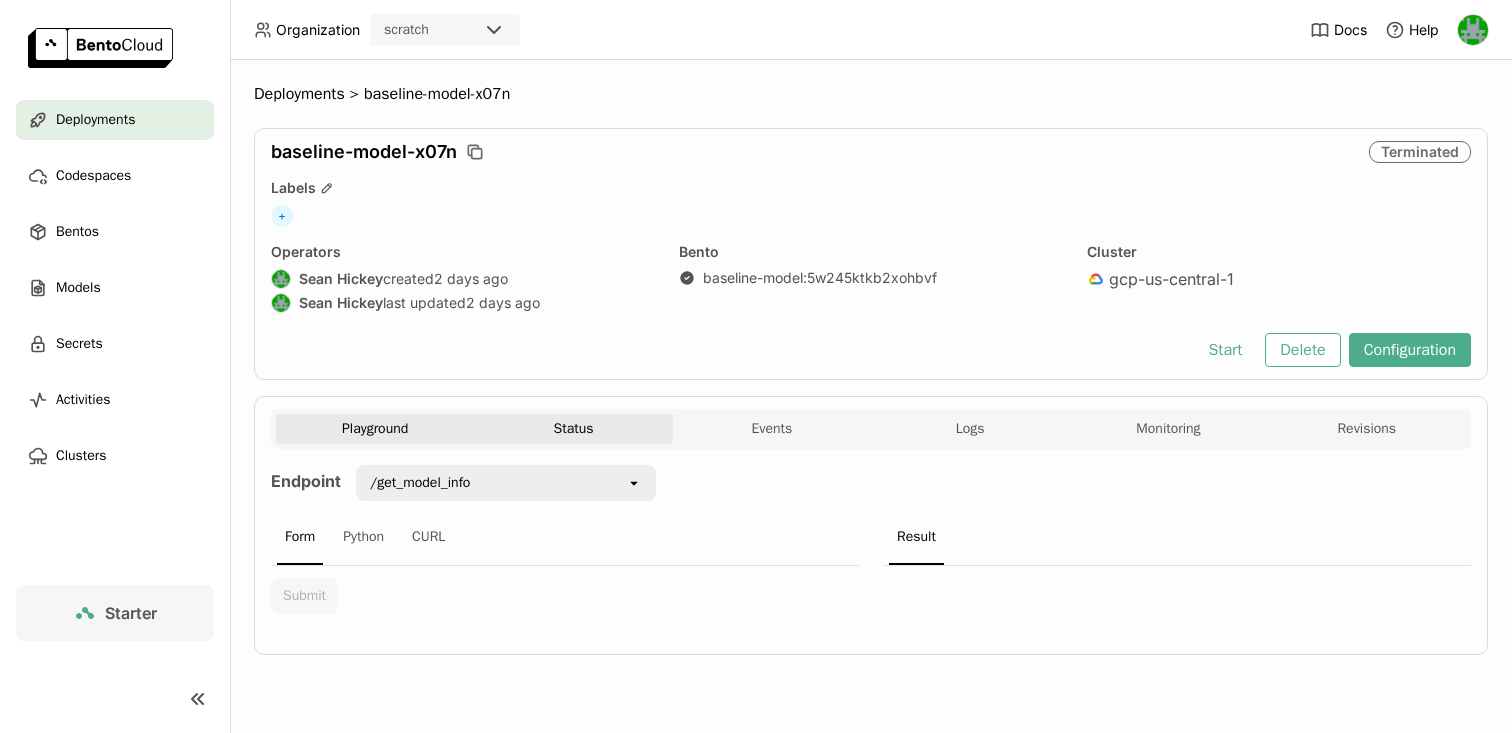 click on "Status" at bounding box center [573, 429] 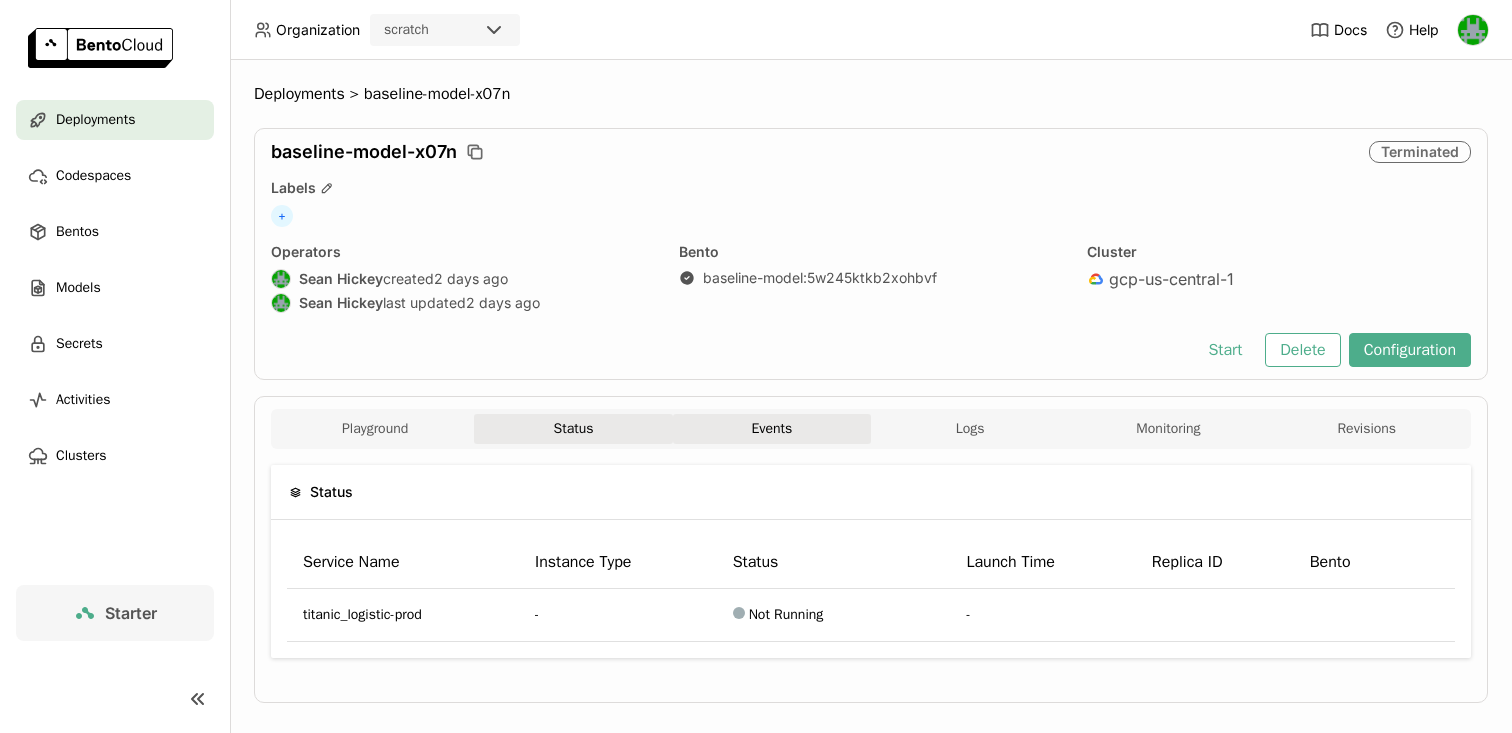 click on "Events" at bounding box center [772, 429] 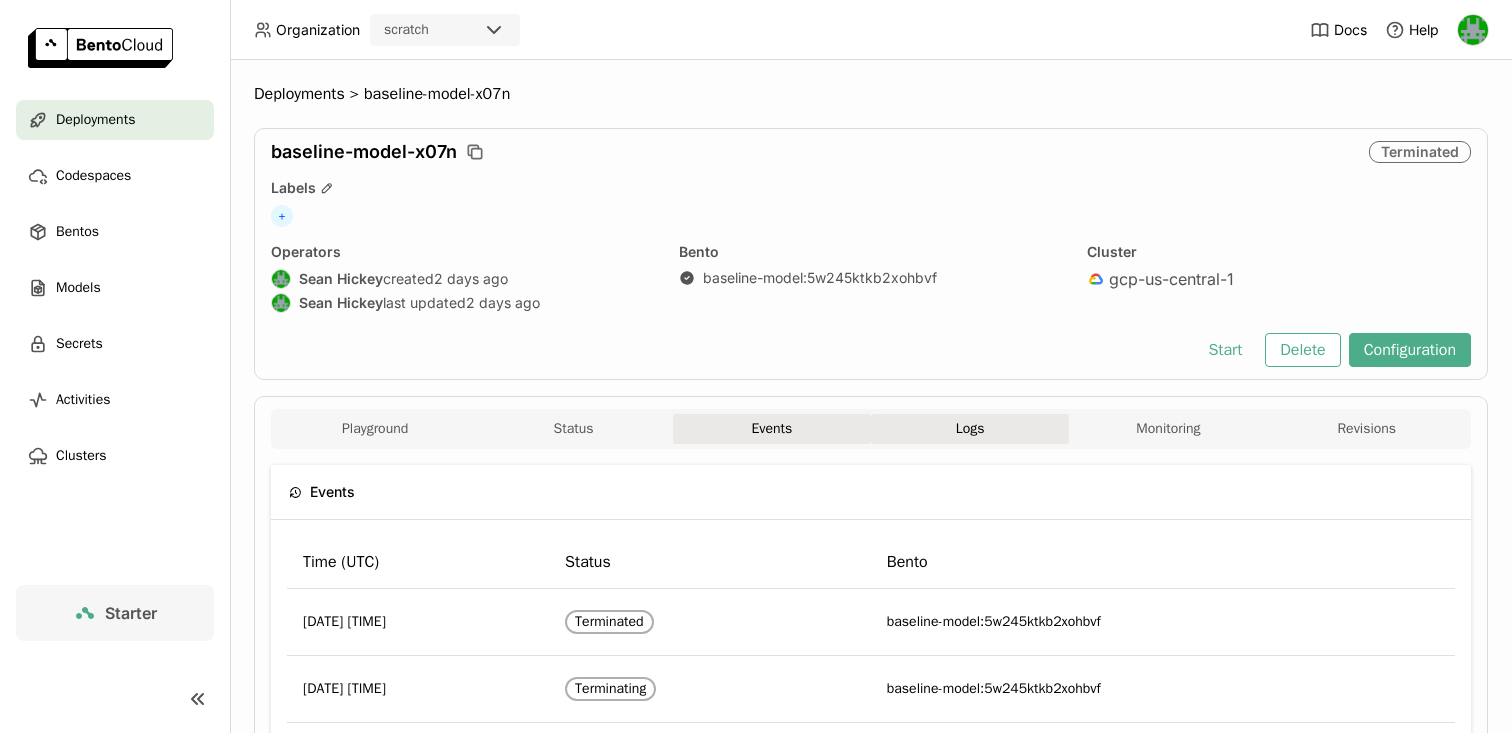 click on "Logs" at bounding box center (970, 429) 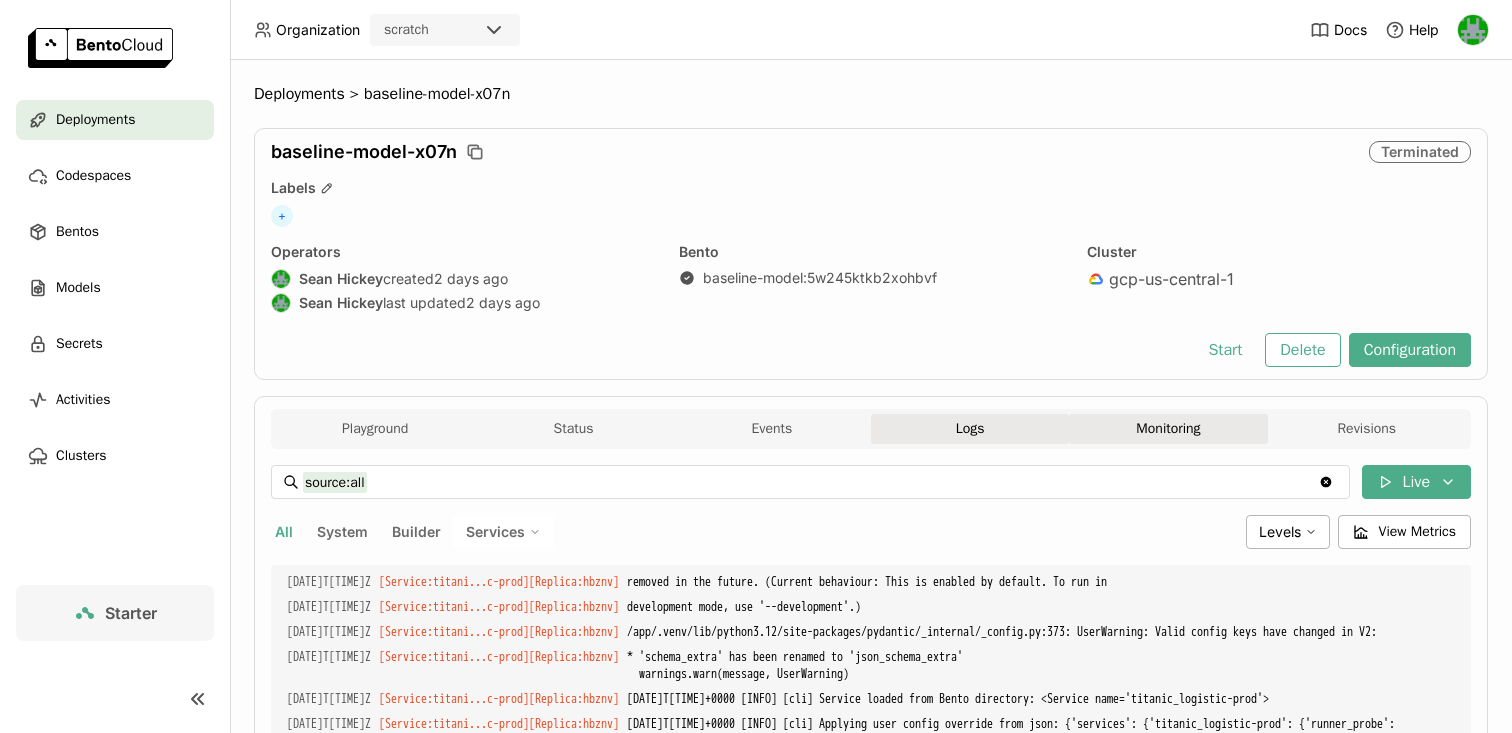 scroll, scrollTop: 1191, scrollLeft: 0, axis: vertical 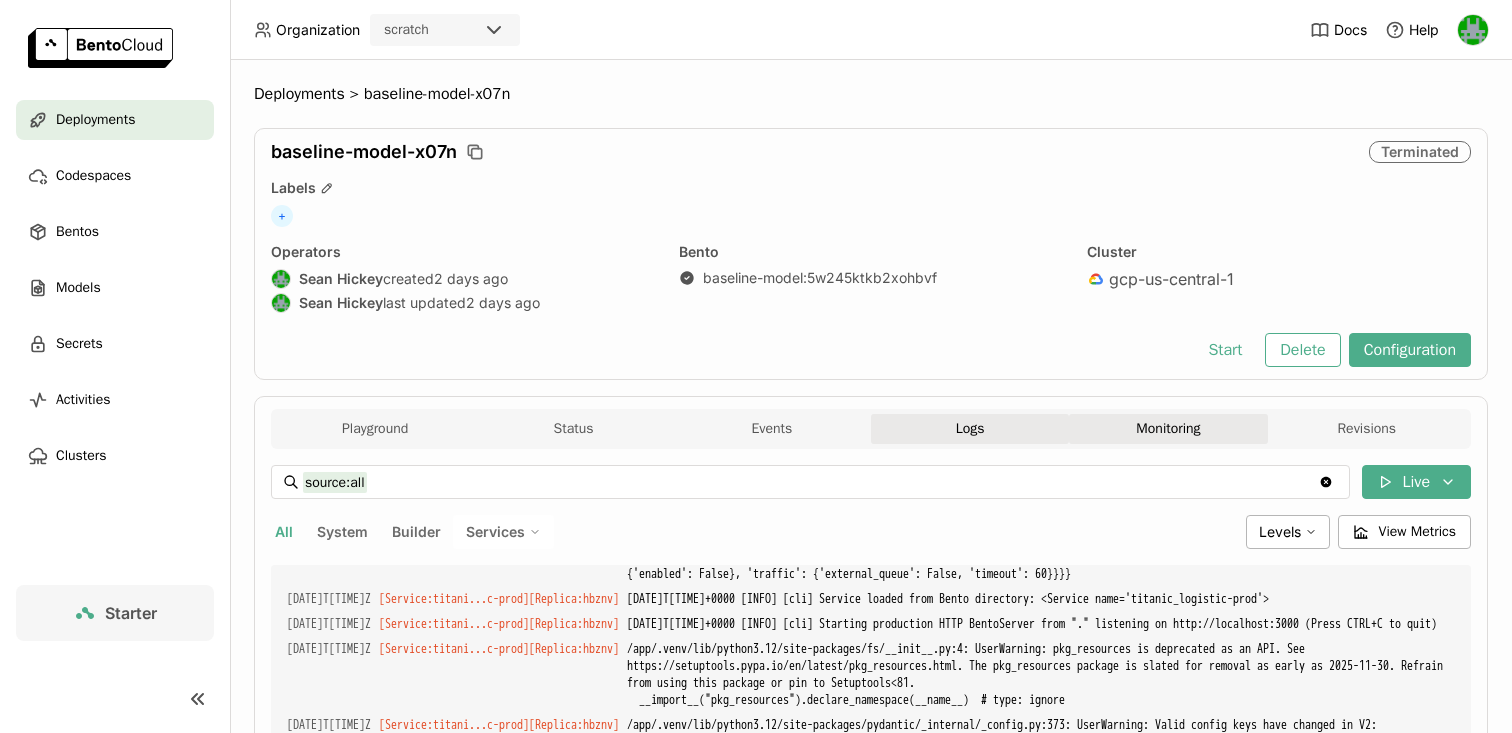 click on "Monitoring" at bounding box center [1168, 429] 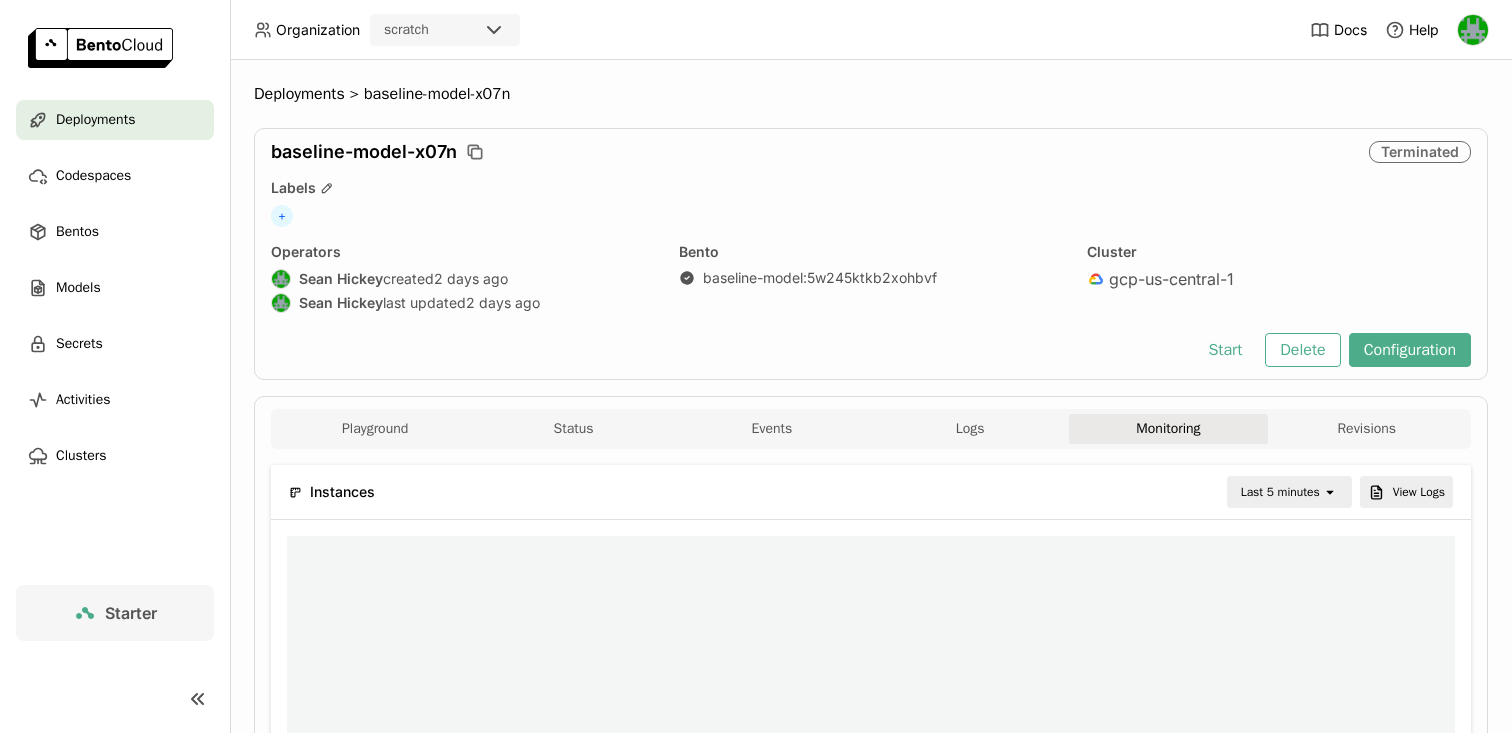 scroll, scrollTop: 300, scrollLeft: 1168, axis: both 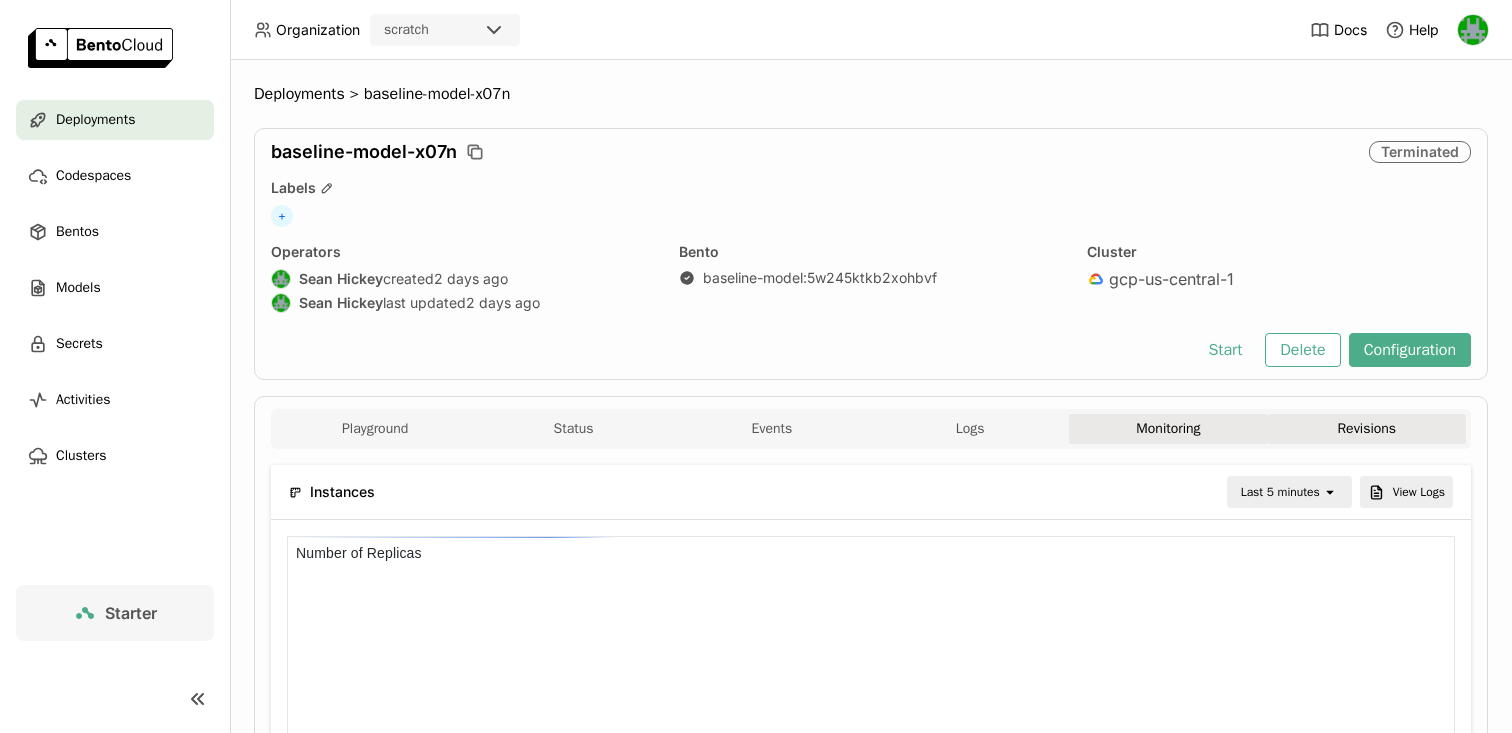 click on "Revisions" at bounding box center [1367, 429] 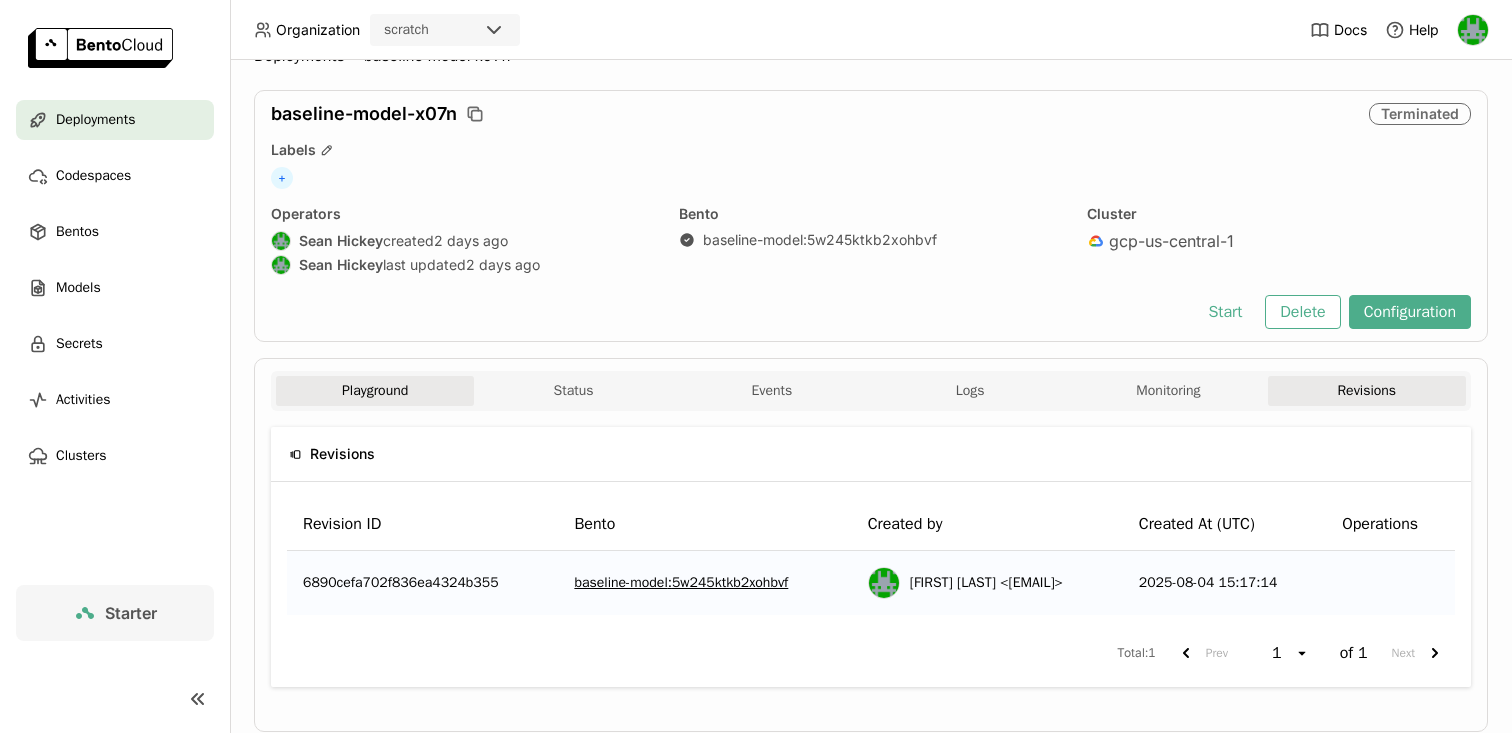click on "Playground" at bounding box center [375, 391] 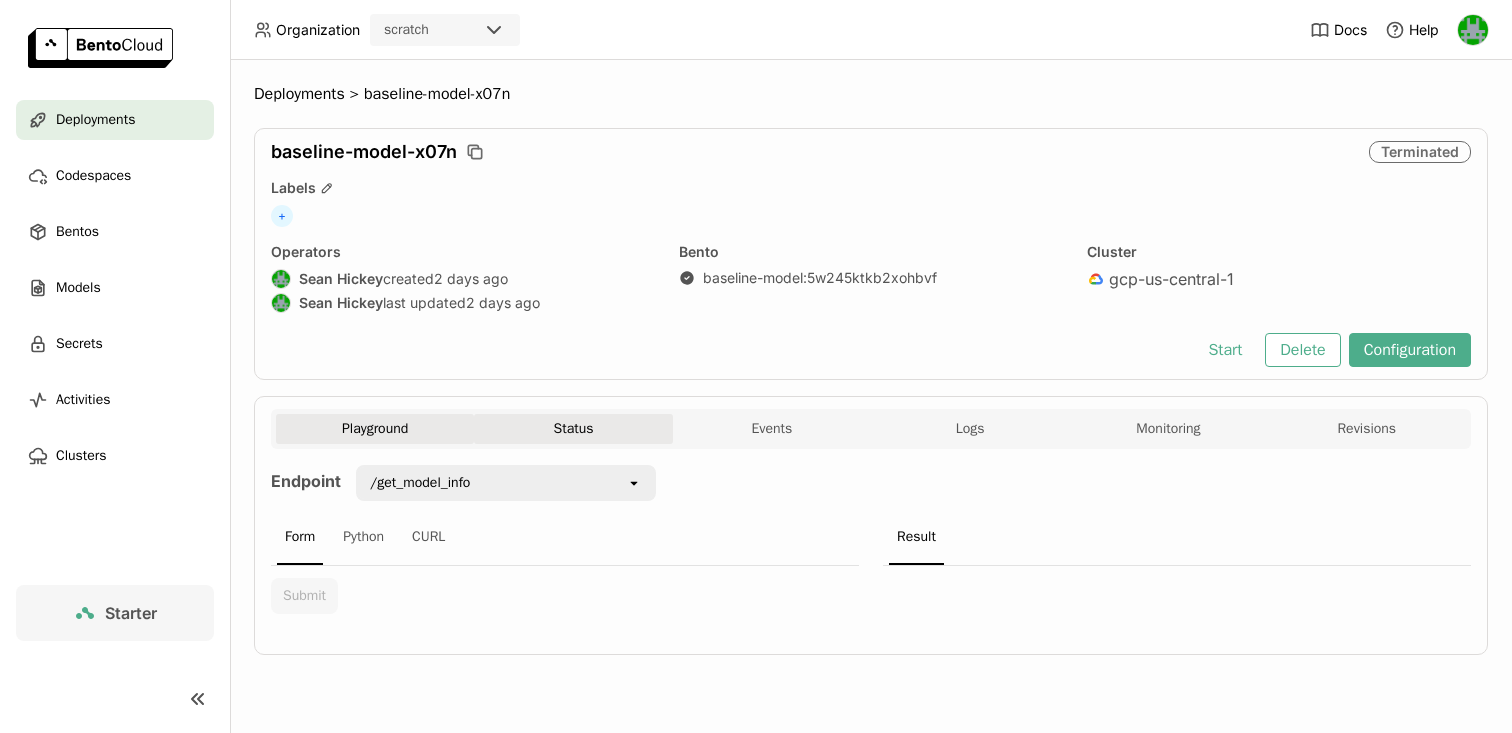 click on "Status" at bounding box center (573, 429) 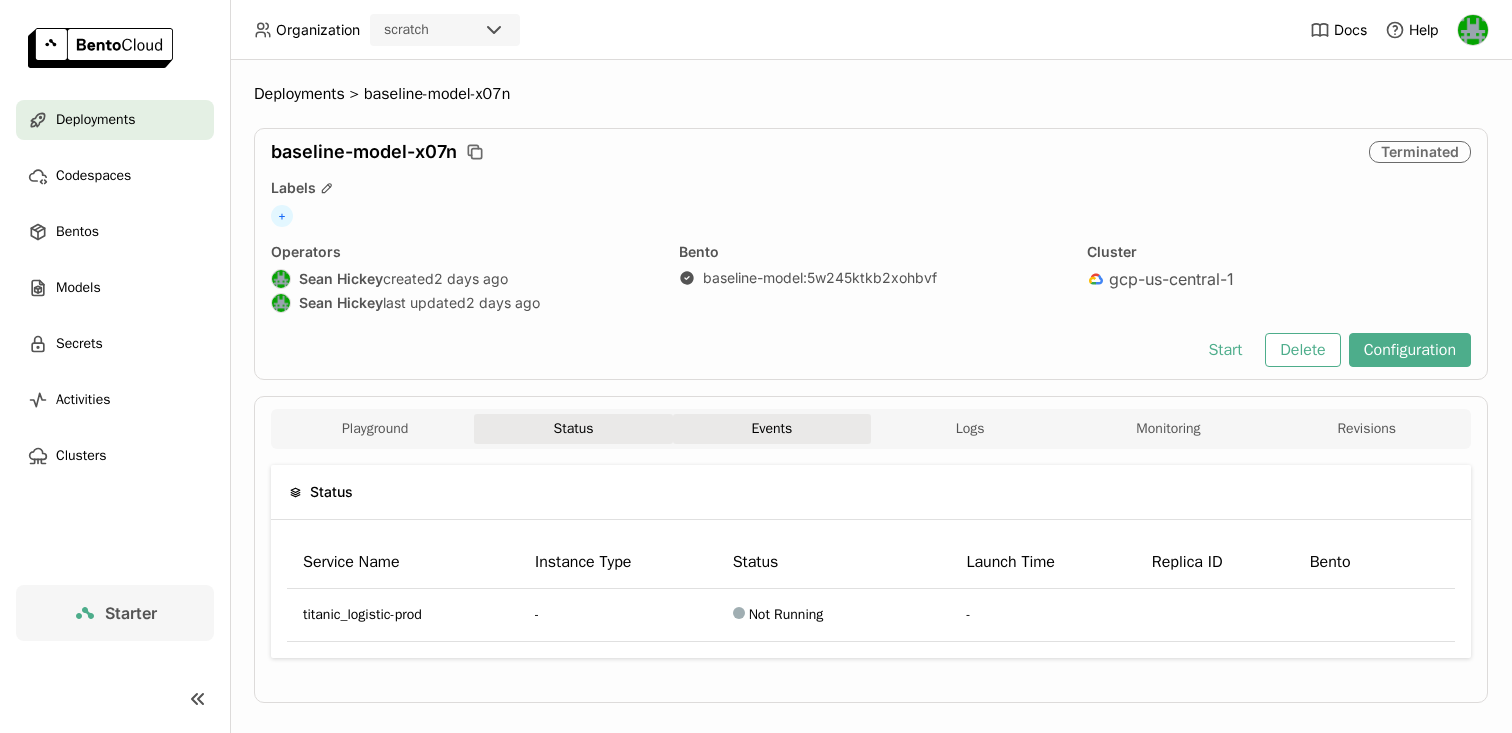 click on "Events" at bounding box center (772, 429) 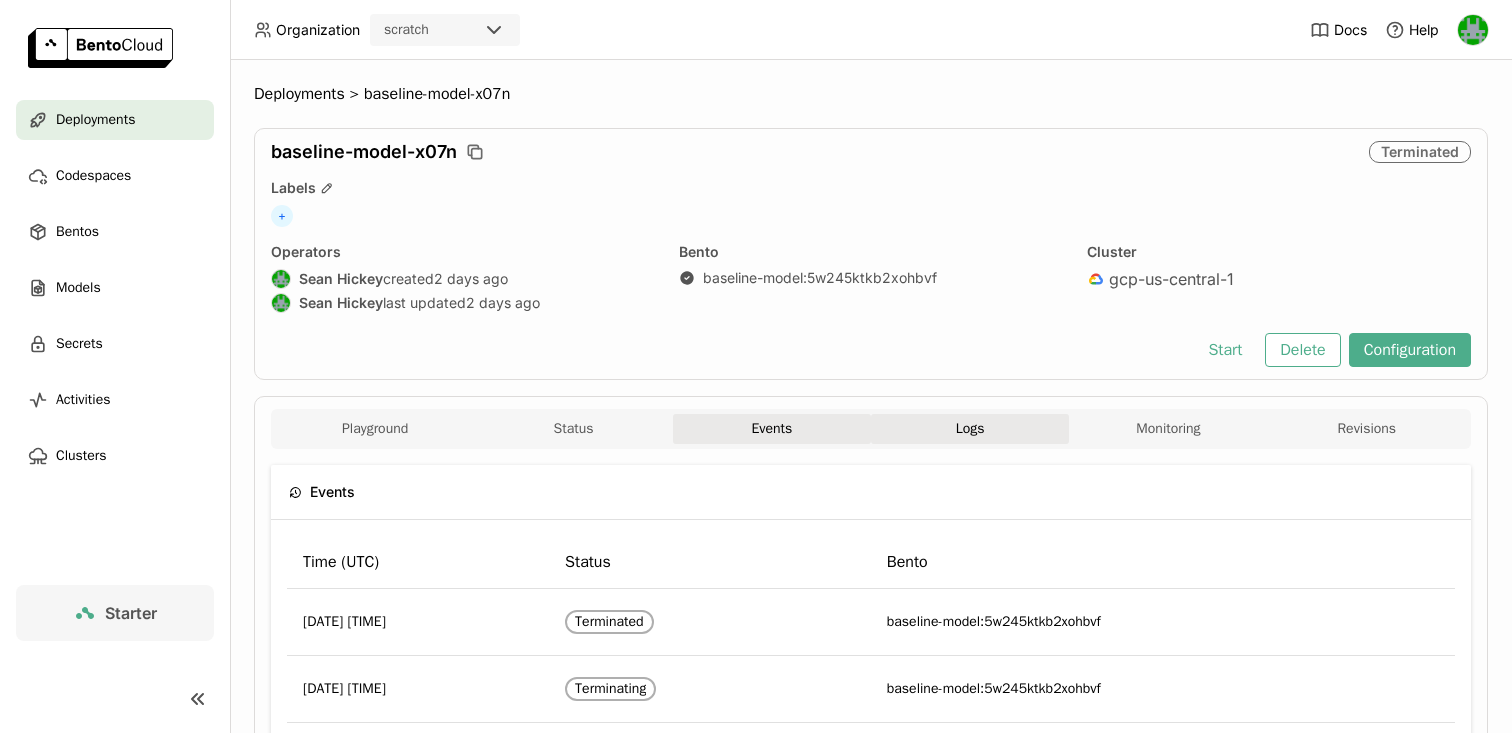 click on "Logs" at bounding box center (970, 429) 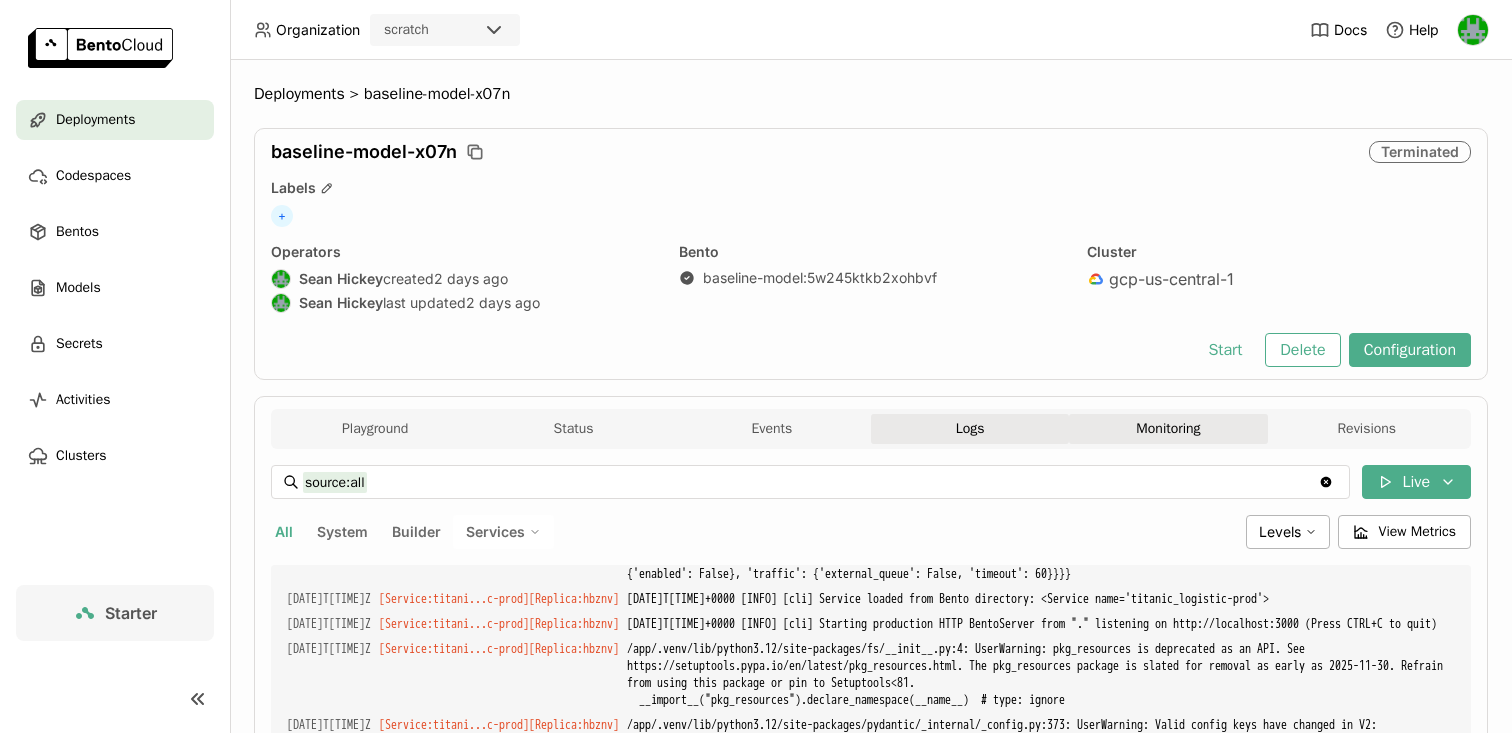 click on "Monitoring" at bounding box center (1168, 429) 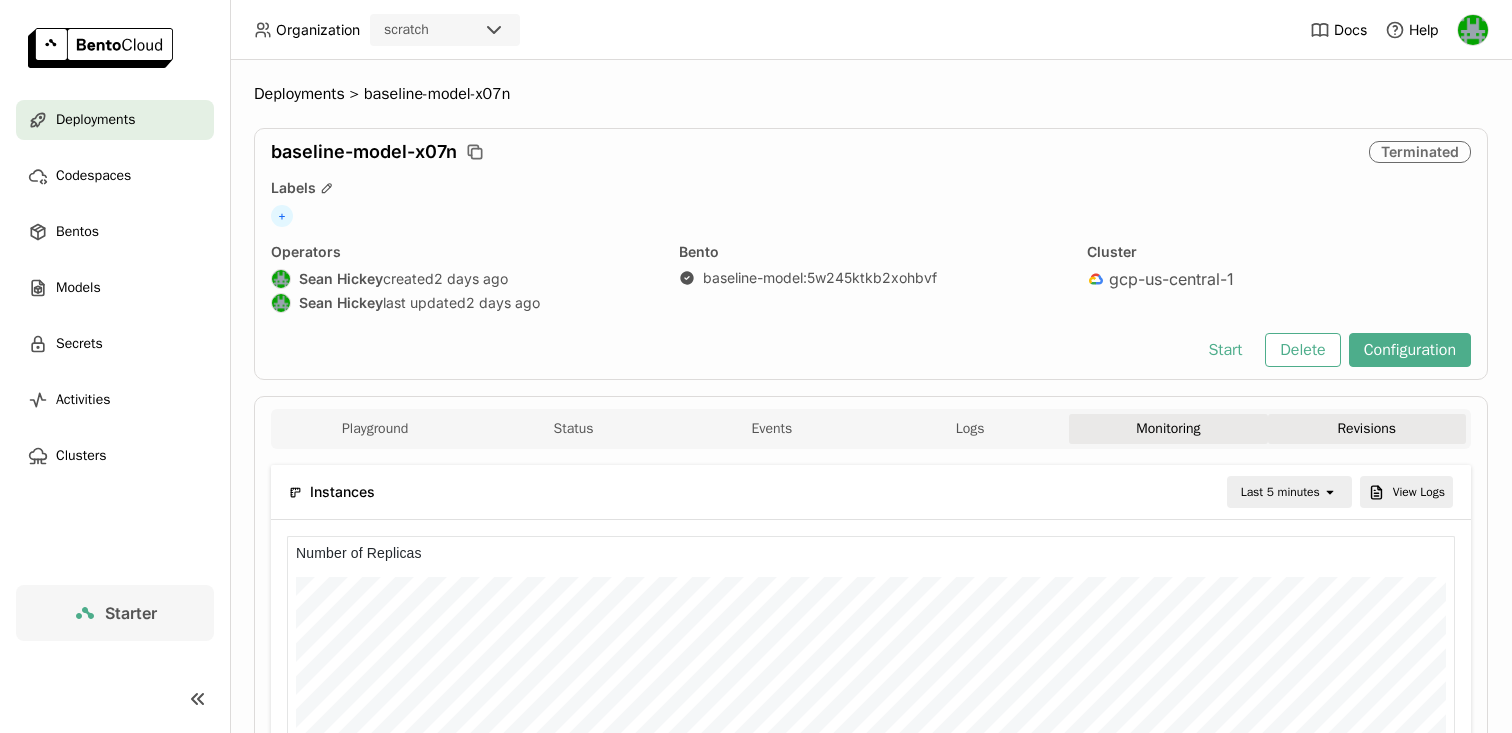 click on "Revisions" at bounding box center (1367, 429) 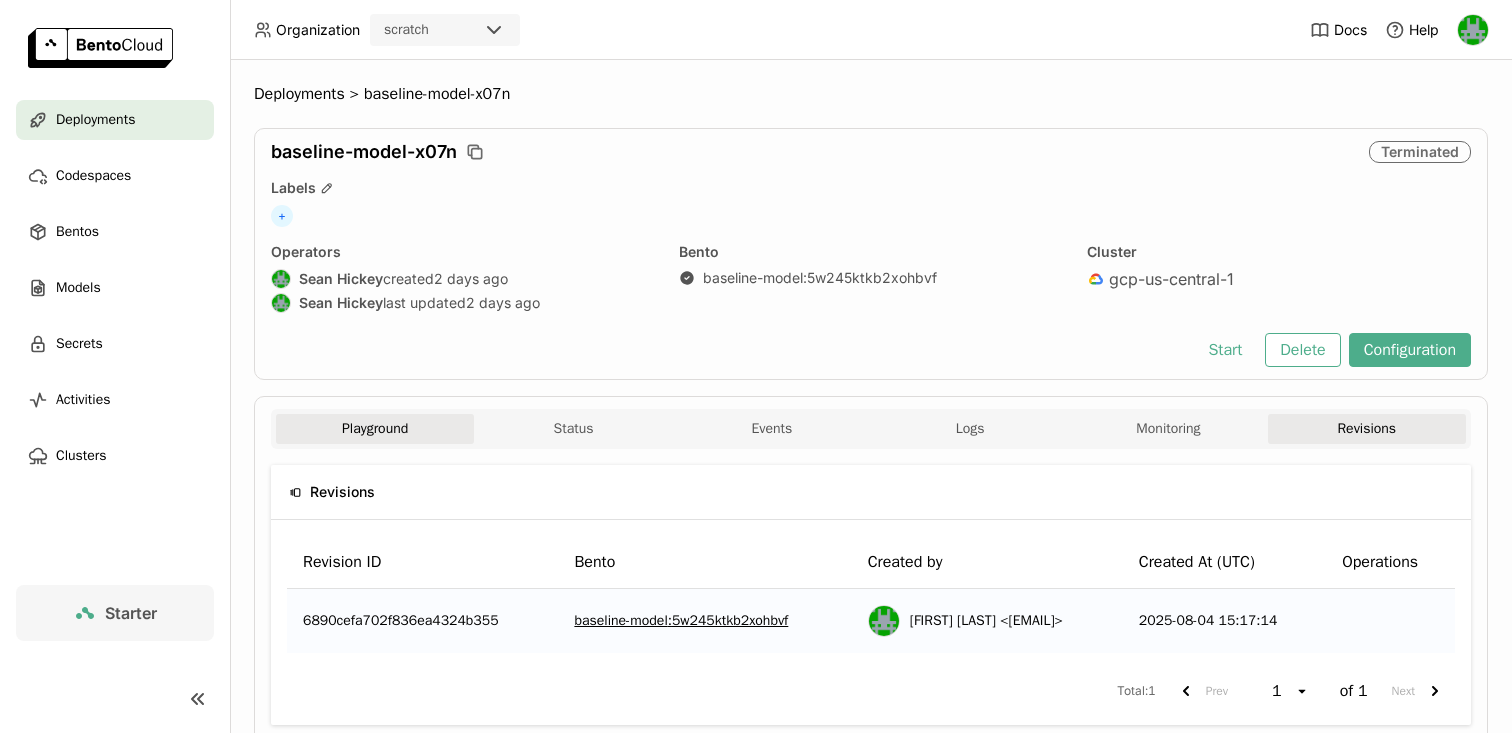 click on "Playground" at bounding box center [375, 429] 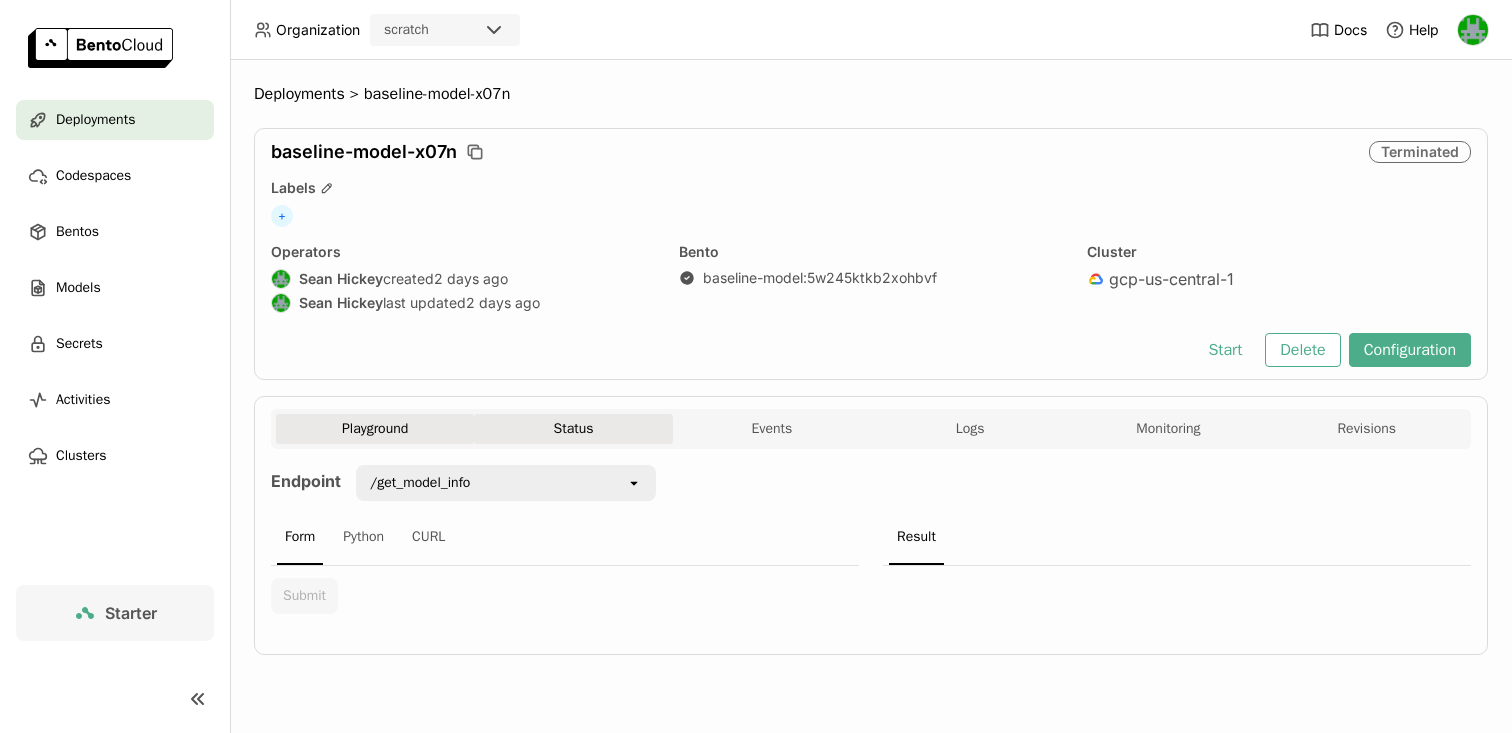 click on "Status" at bounding box center (573, 429) 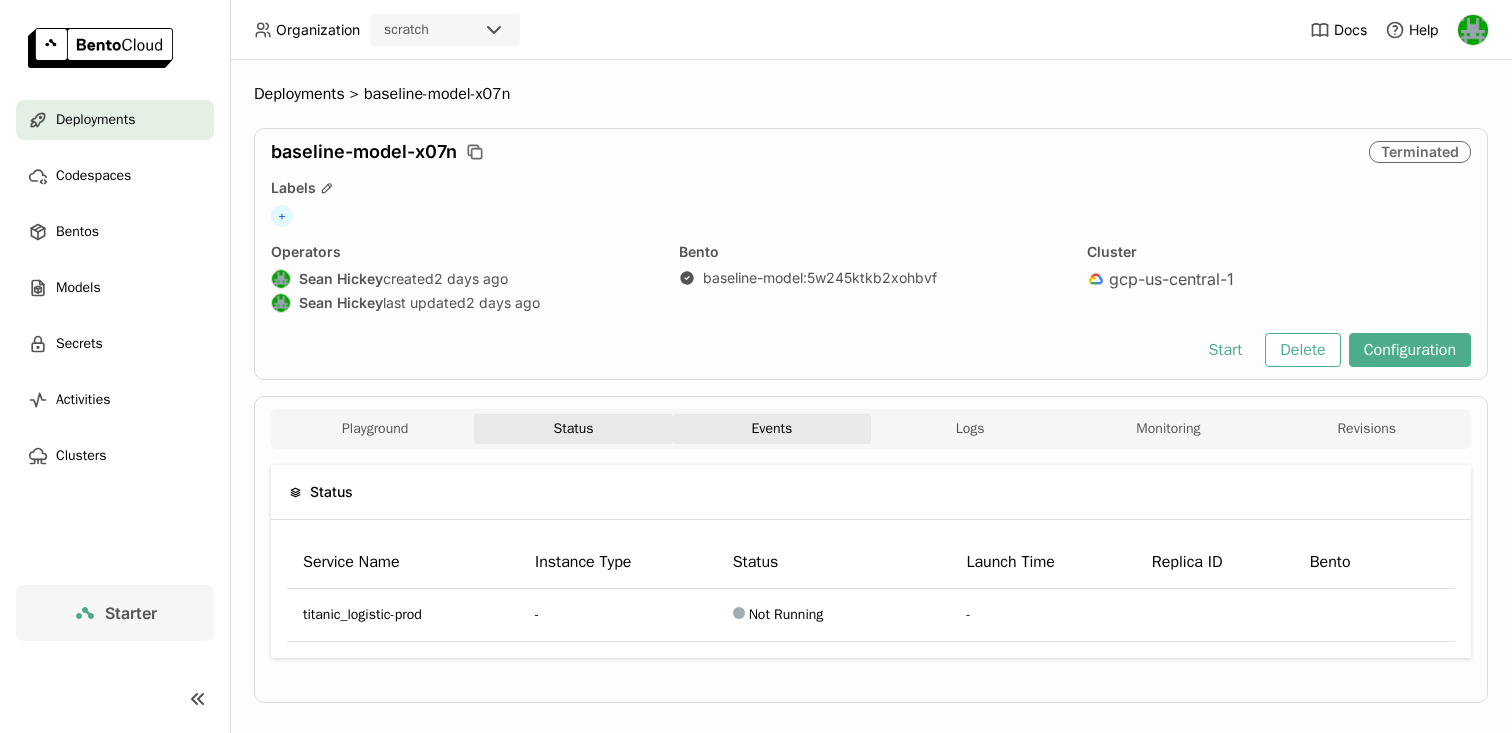 click on "Events" at bounding box center [772, 429] 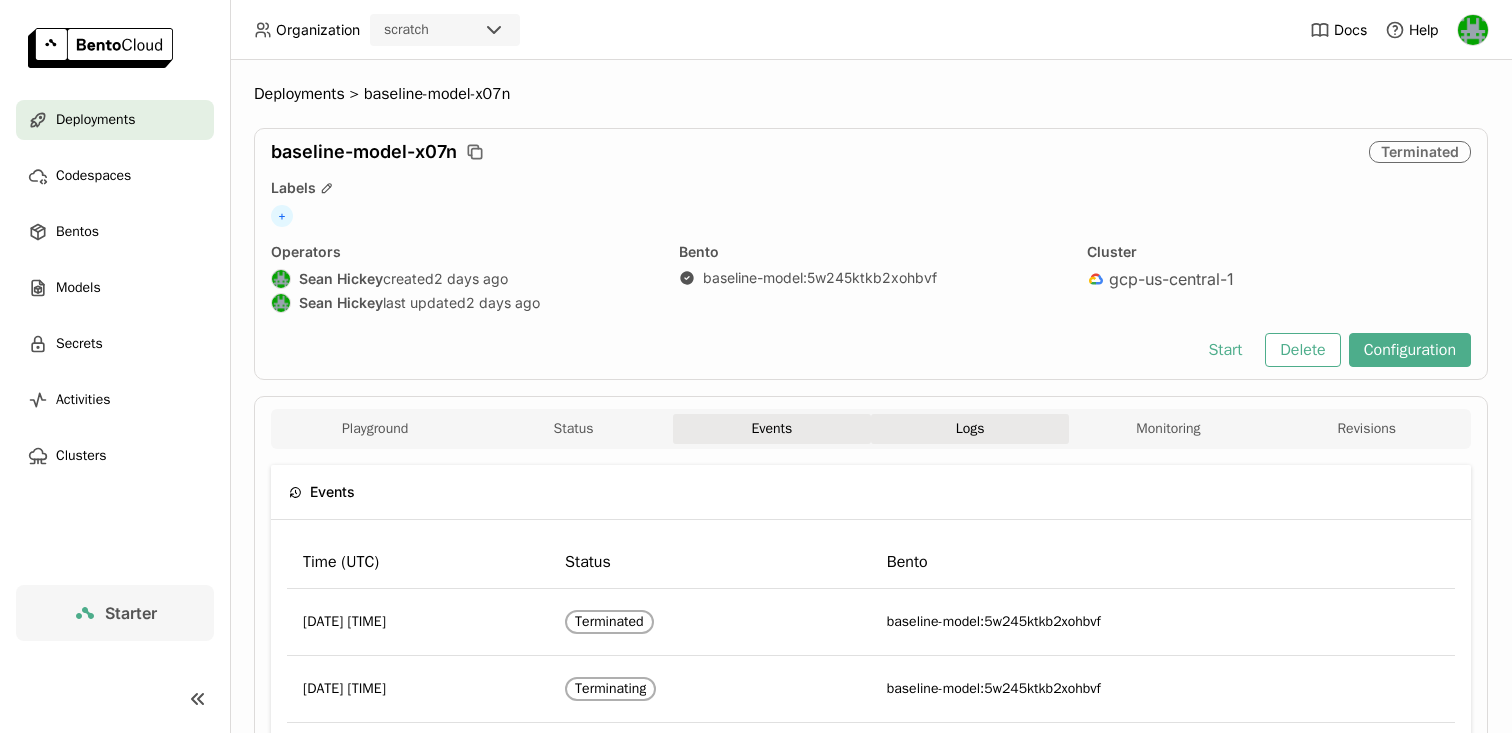 click on "Logs" at bounding box center [970, 429] 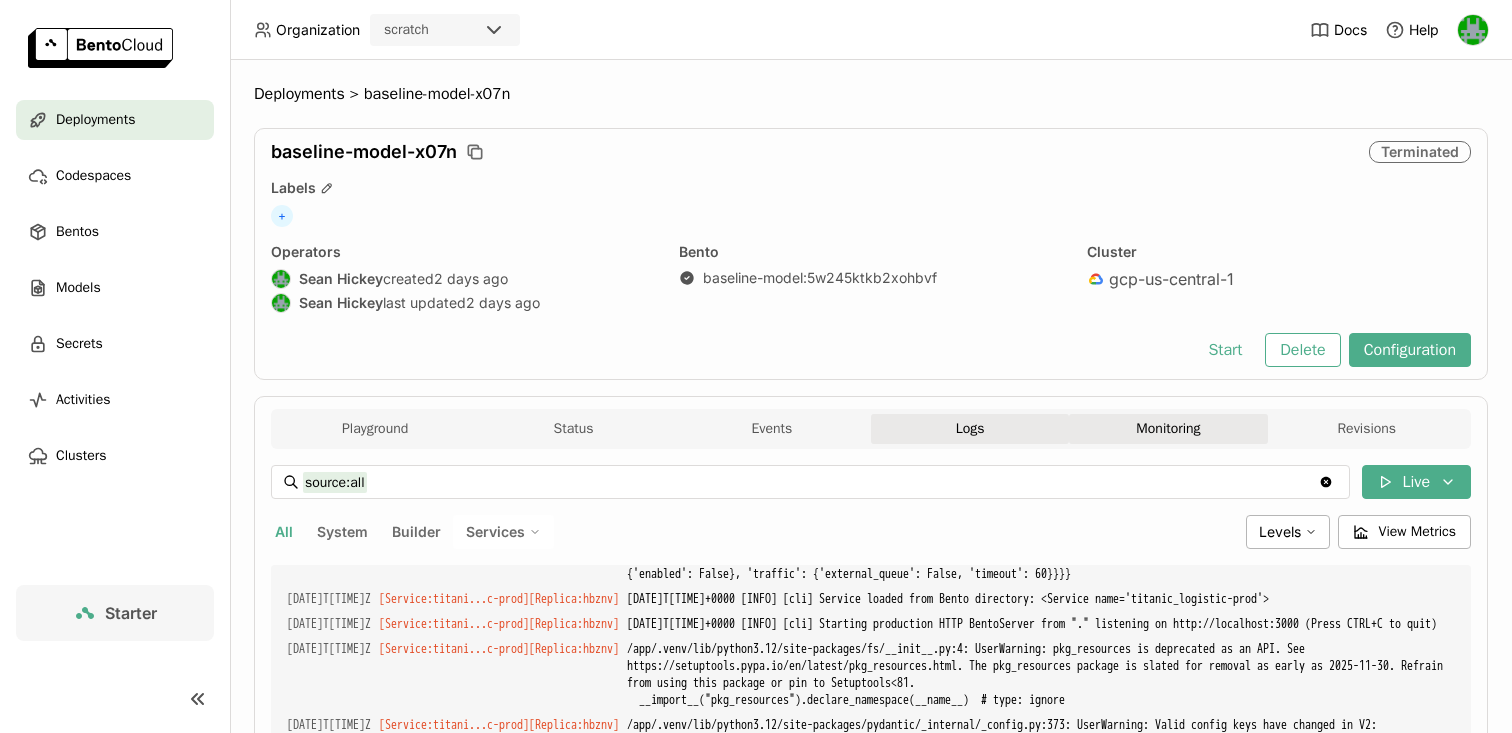 click on "Monitoring" at bounding box center (1168, 429) 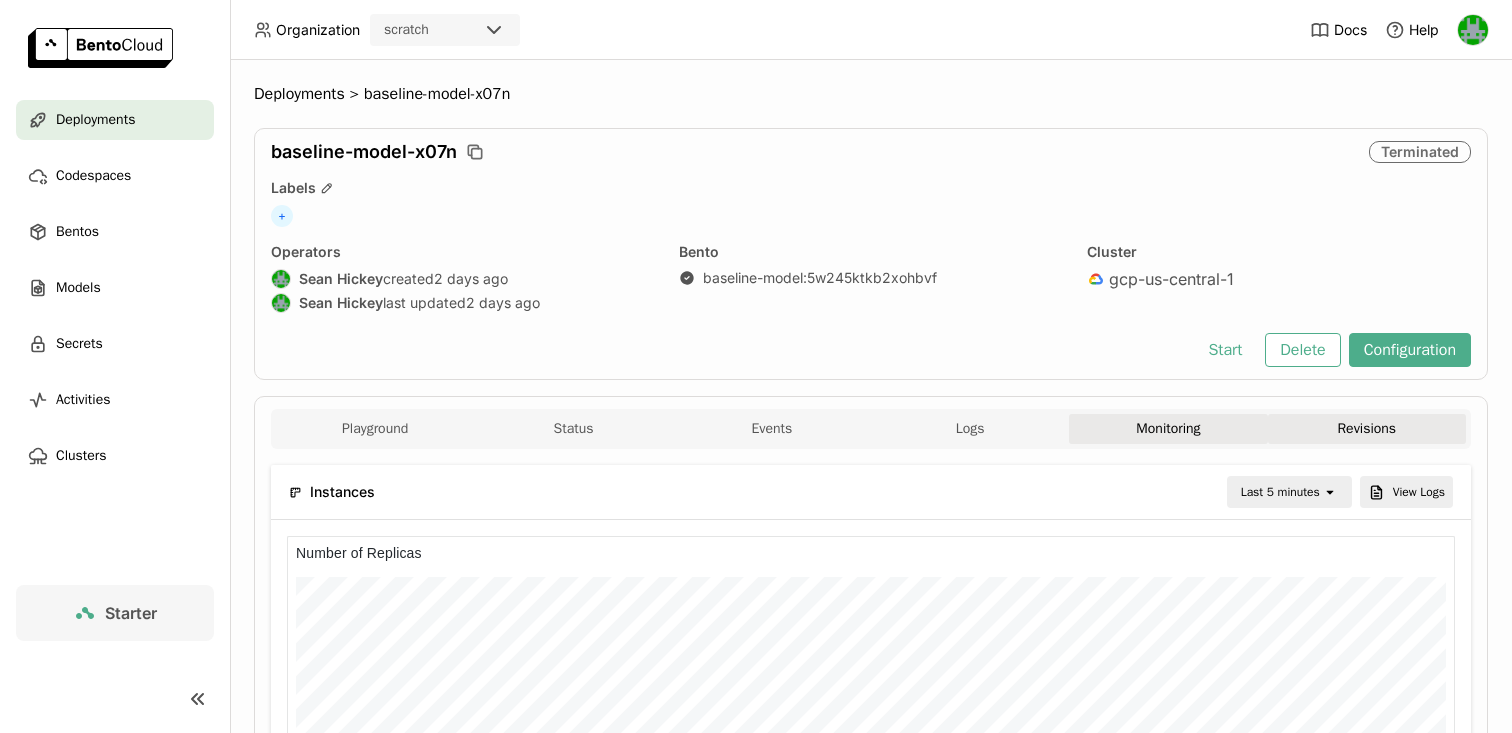click on "Revisions" at bounding box center (1367, 429) 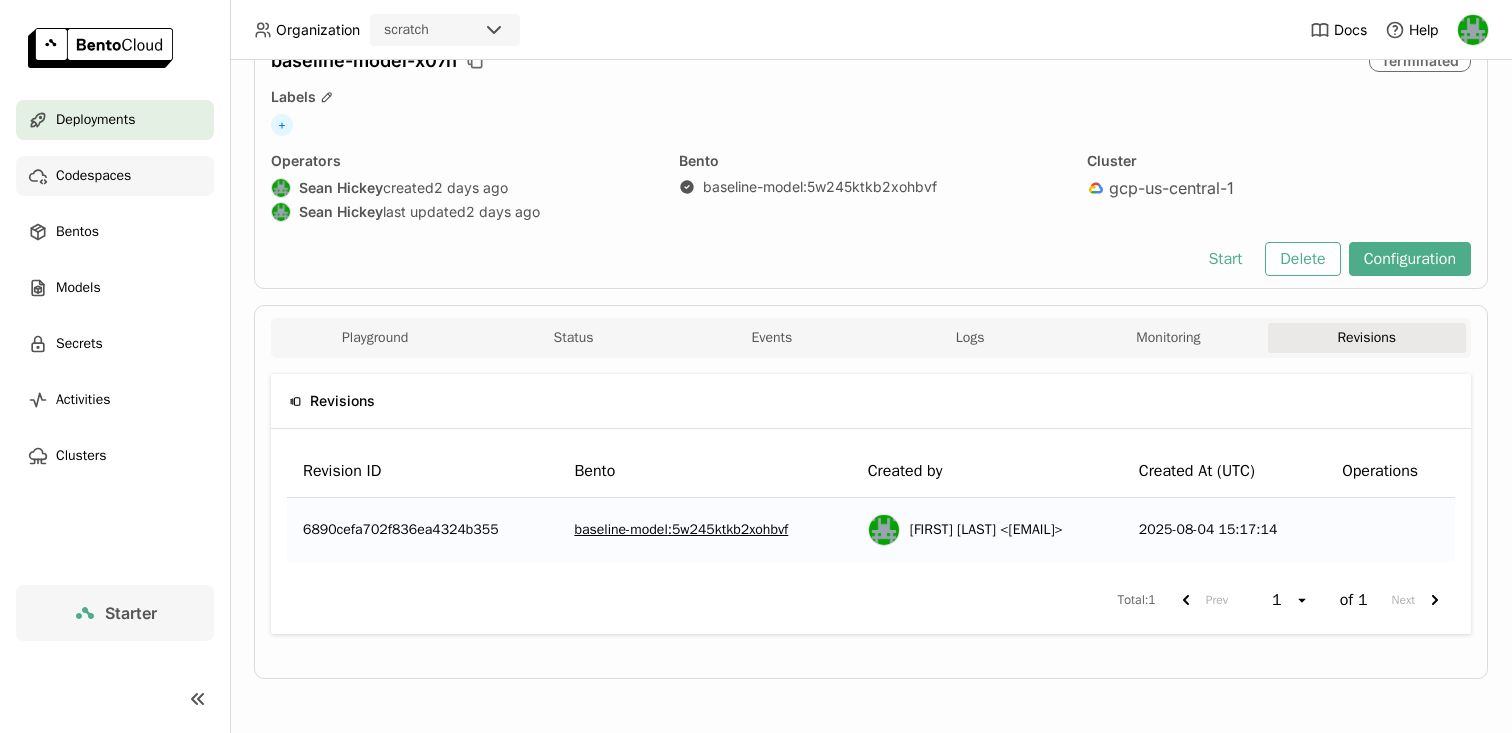 click on "Codespaces" at bounding box center [93, 176] 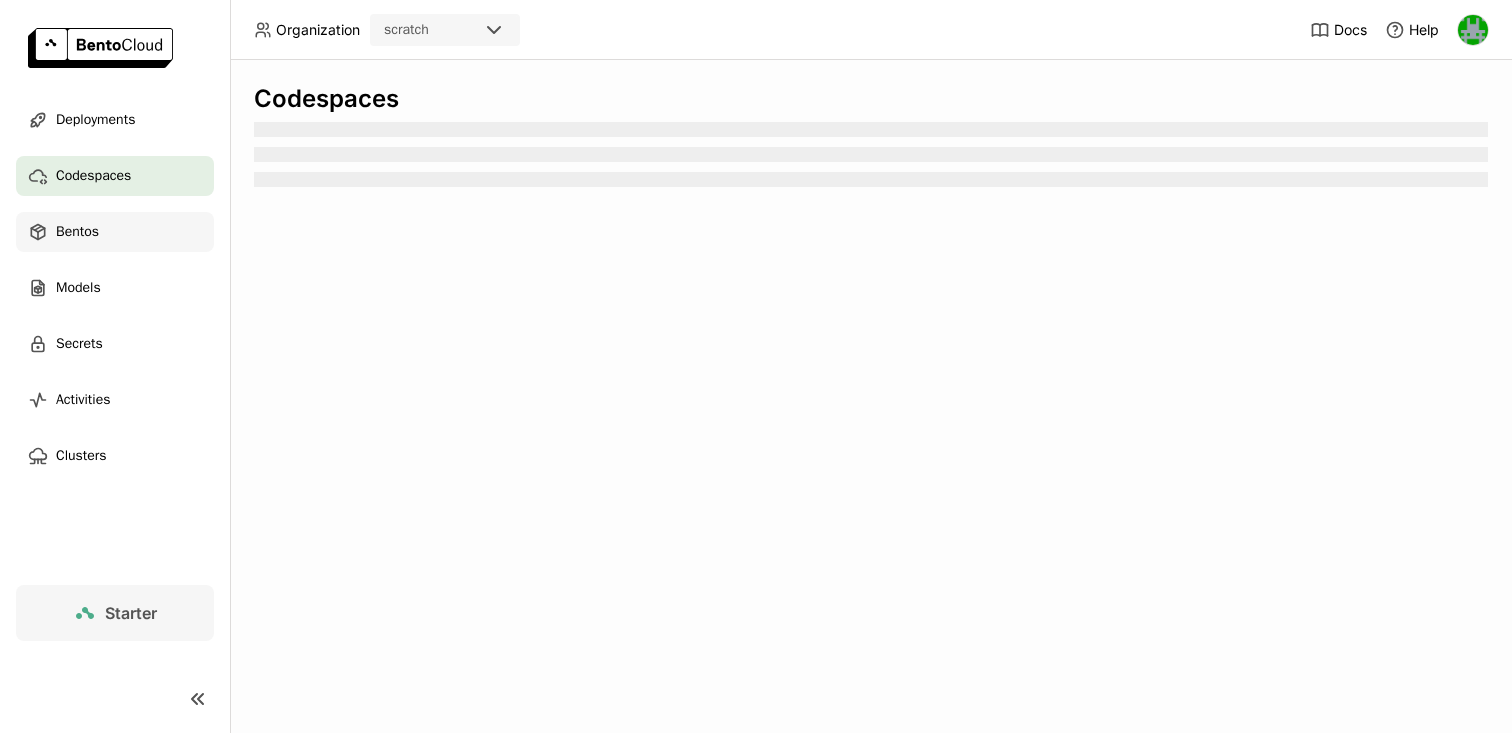 click on "Bentos" at bounding box center [77, 232] 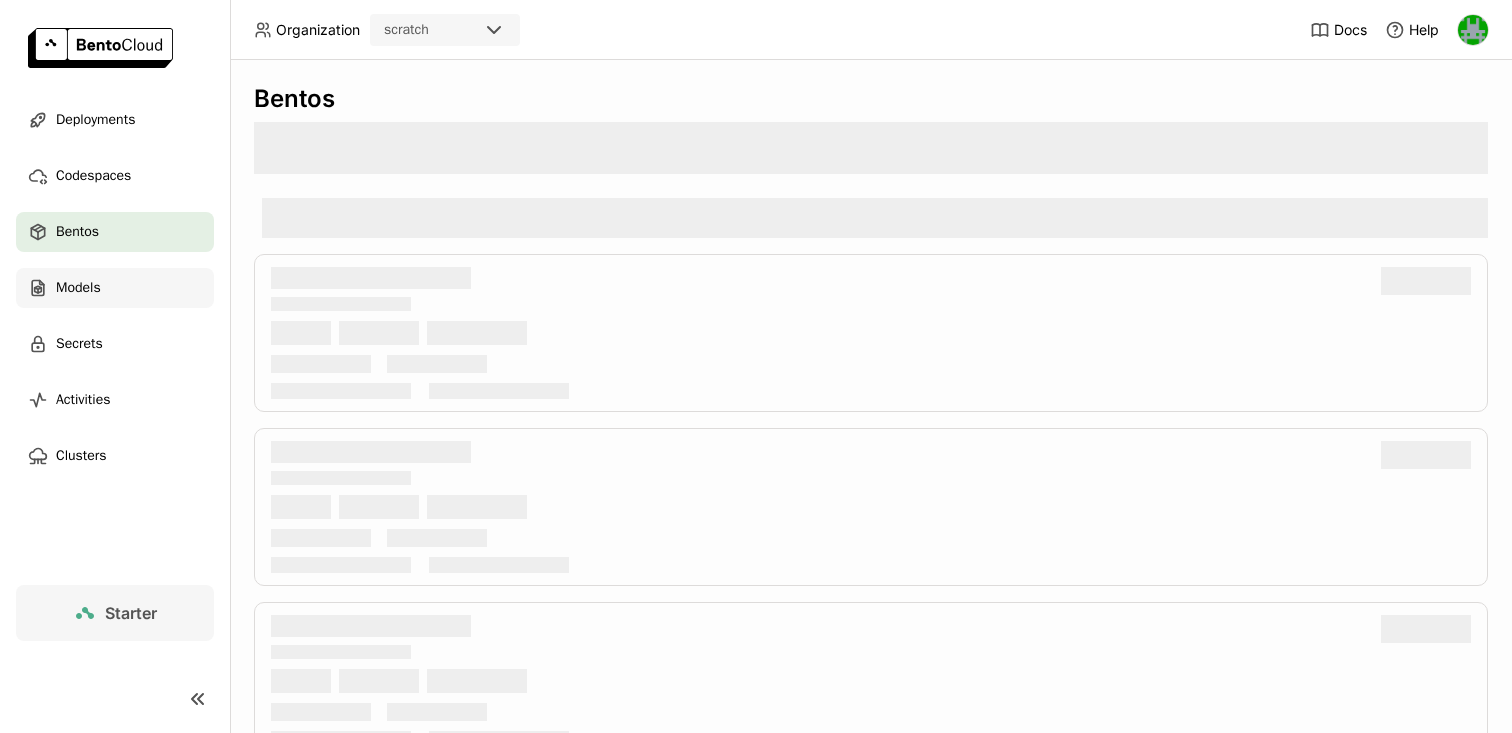 click on "Models" at bounding box center (78, 288) 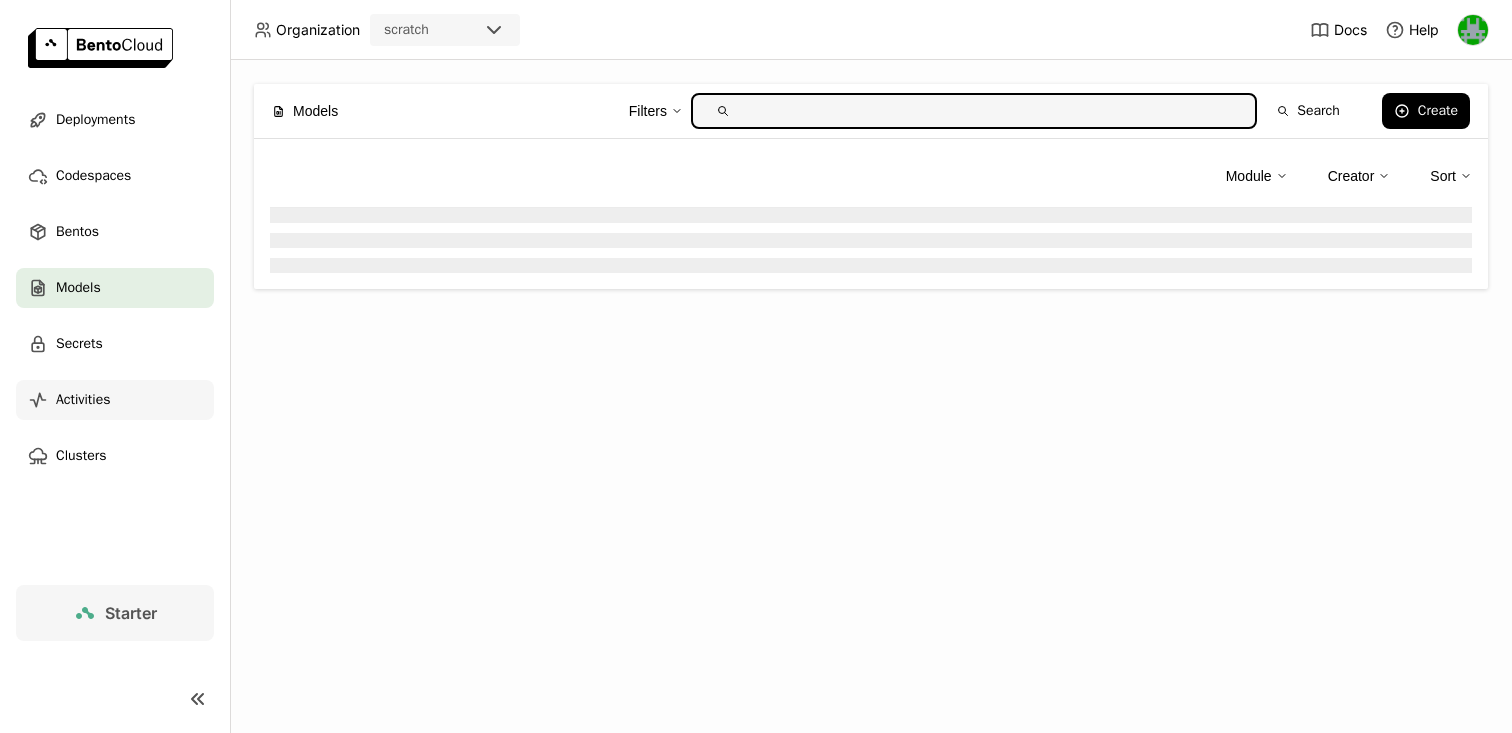 click on "Activities" at bounding box center (83, 400) 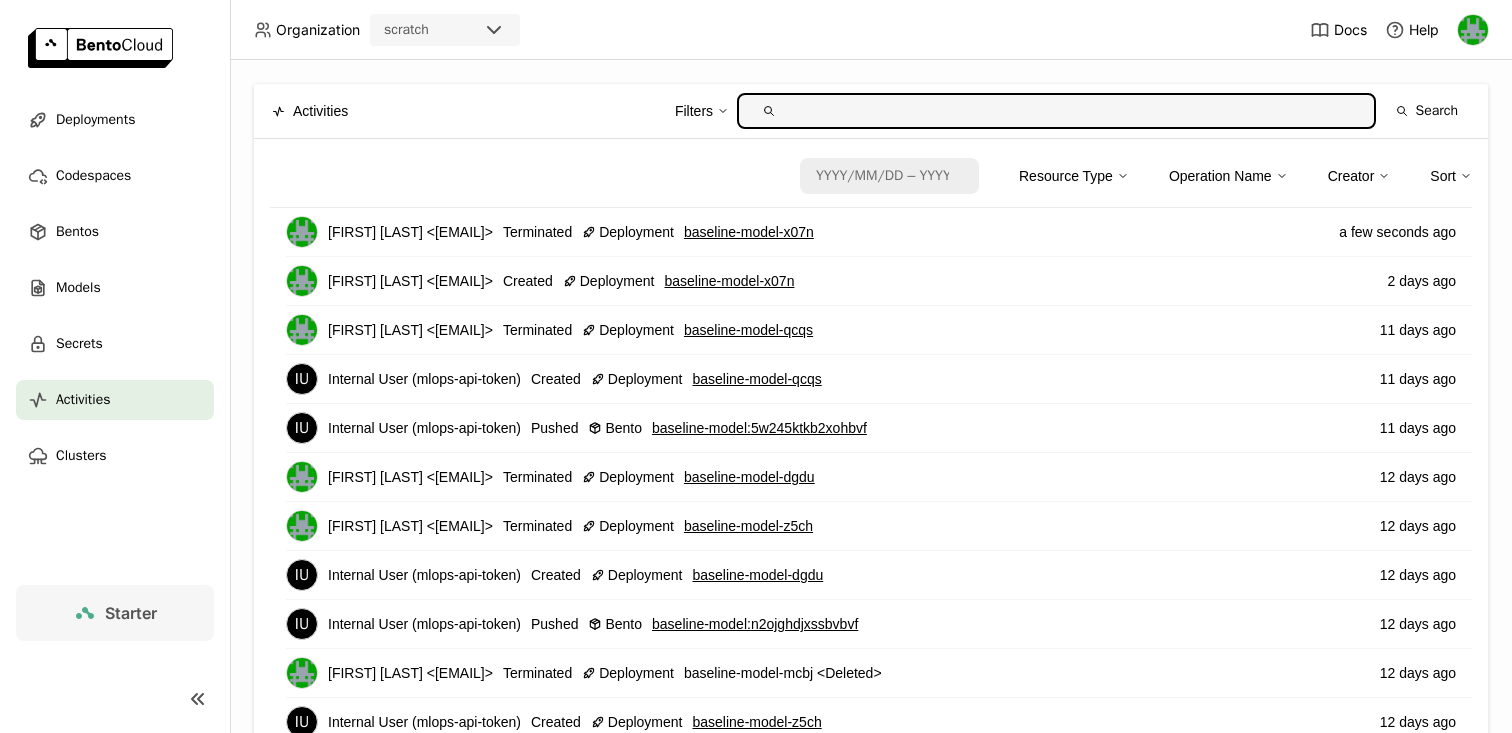click at bounding box center (500, 30) 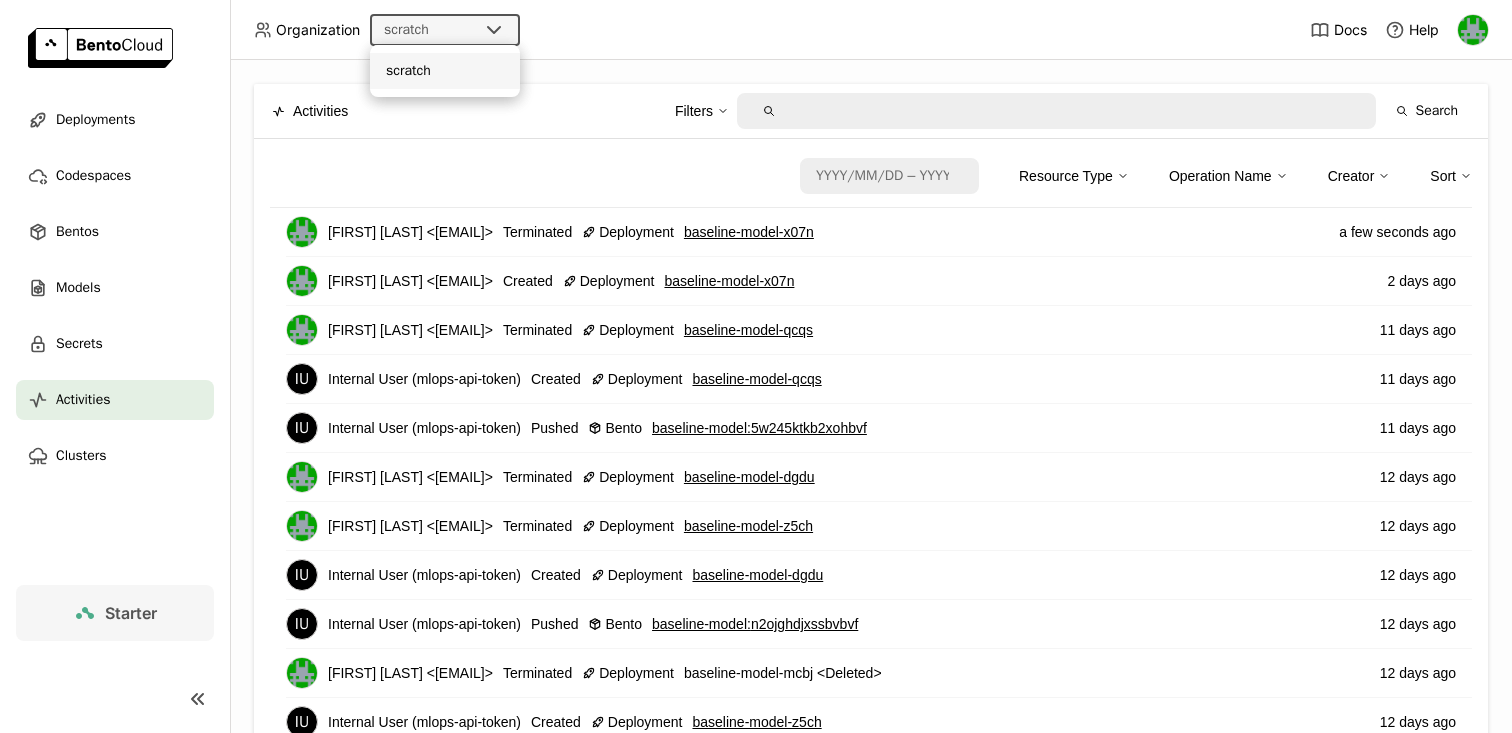 click 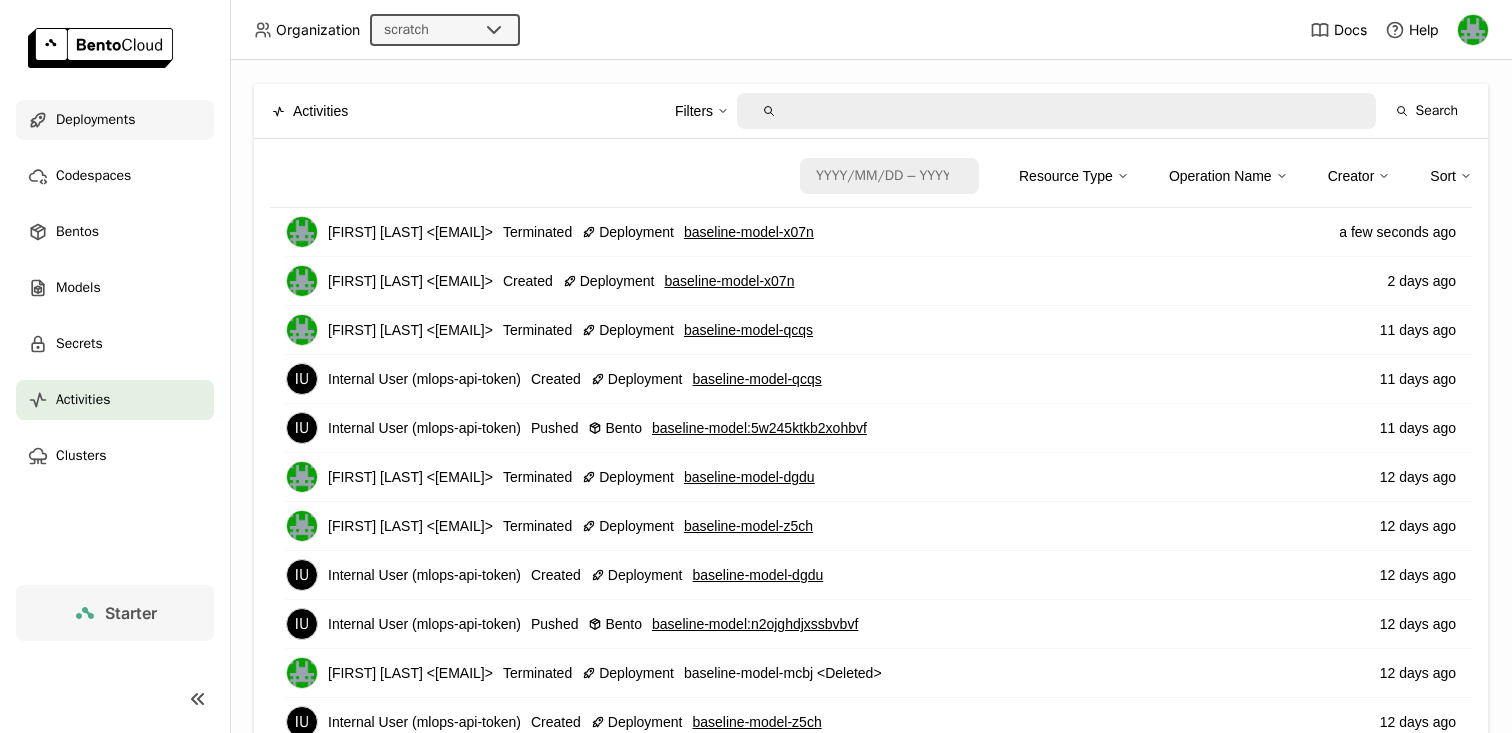 click on "Deployments" at bounding box center [115, 120] 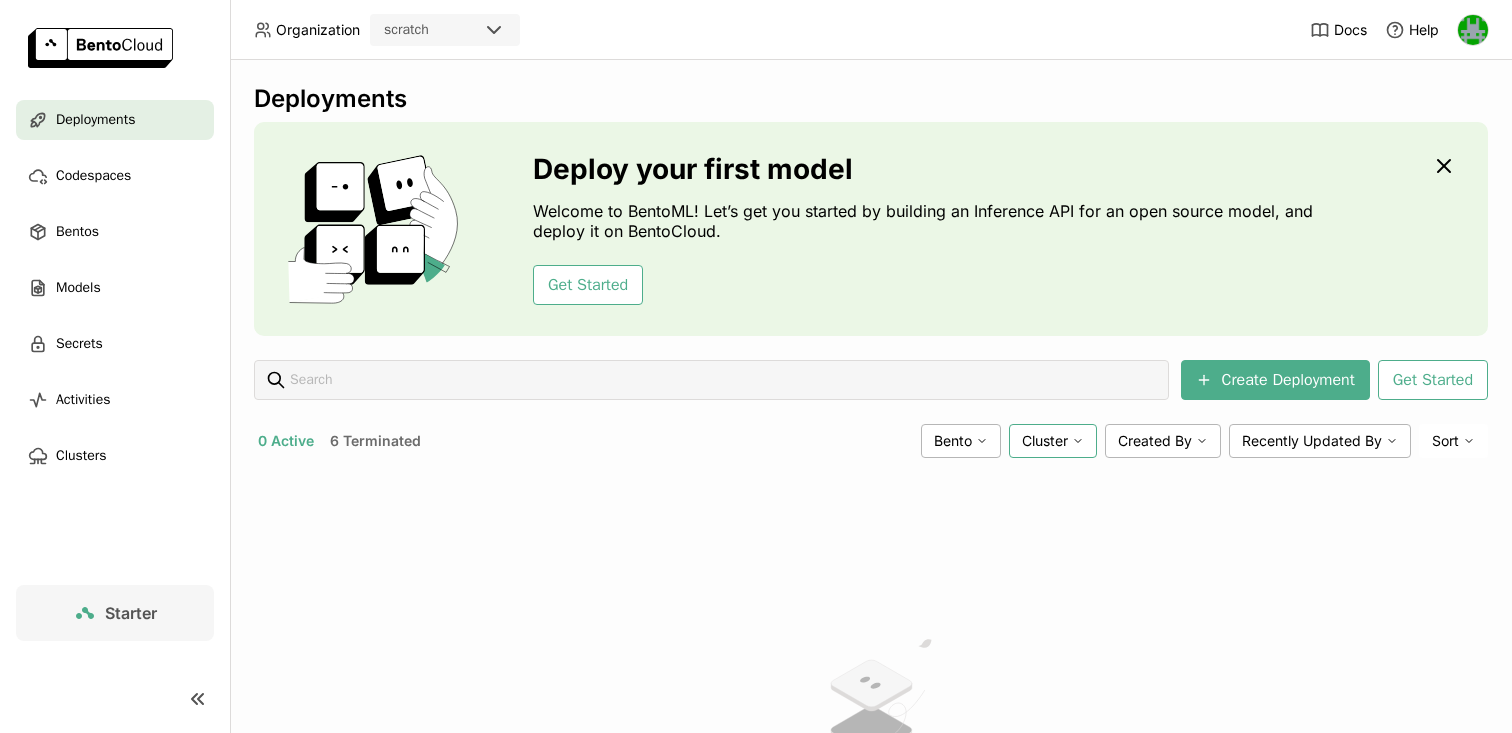 click on "Cluster" at bounding box center [1053, 441] 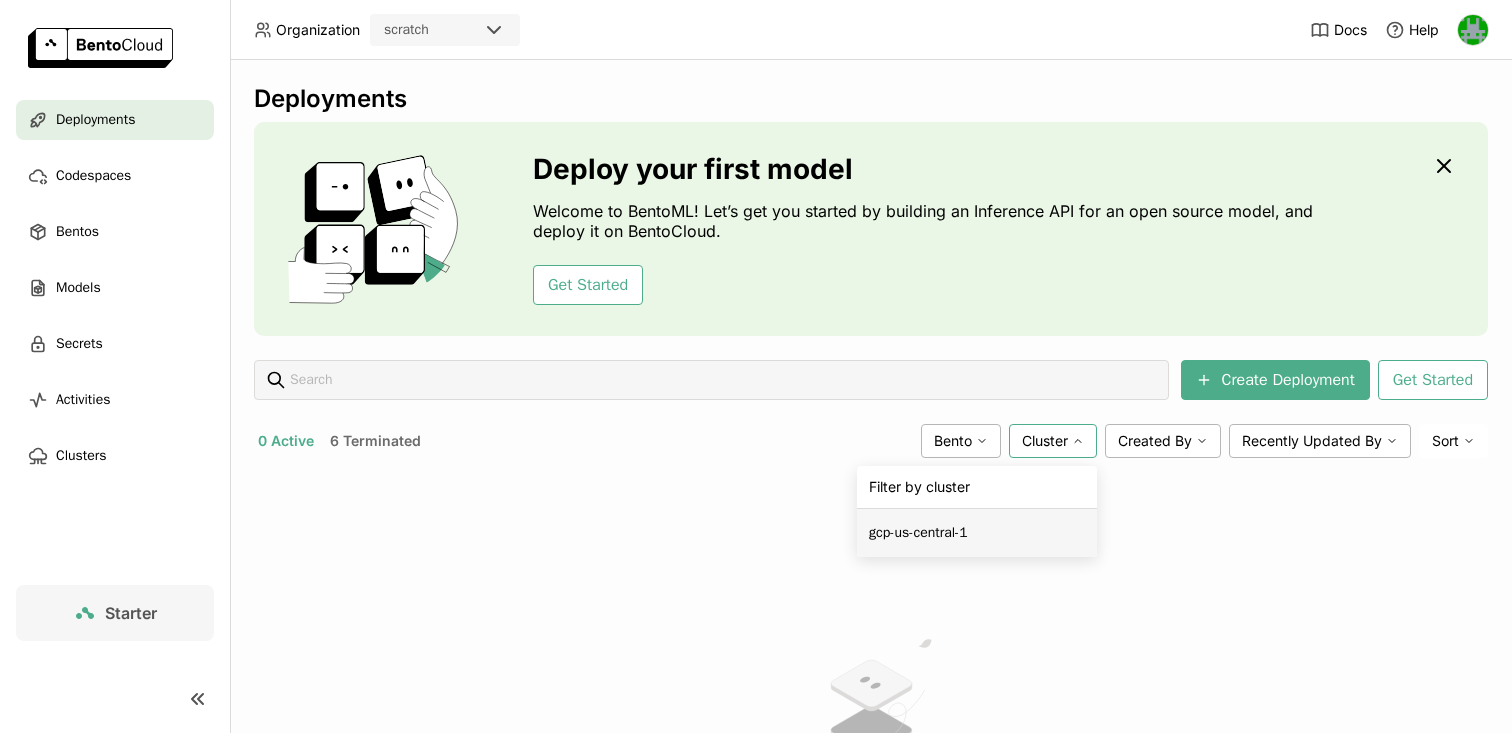 click on "Deployments Deploy your first model Welcome to BentoML! Let’s get you started by building an Inference API for an open source model, and deploy it on BentoCloud. Get Started Create Deployment Get Started 0   Active 6   Terminated Bento Cluster Filter by cluster gcp-us-central-1 Created By Recently Updated By Sort No active deployment Once you create a deployment, it will appear here." at bounding box center (871, 567) 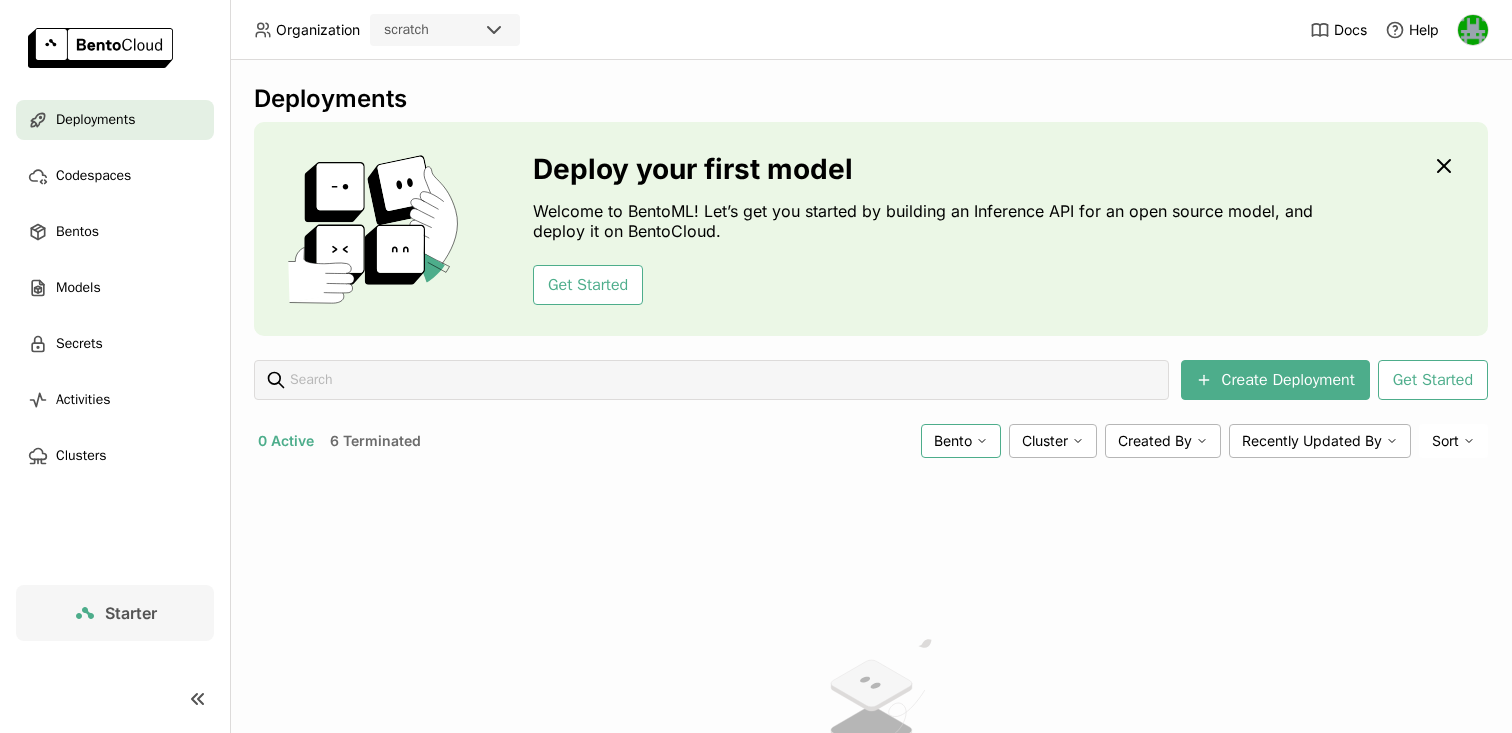 click on "Bento" at bounding box center (961, 441) 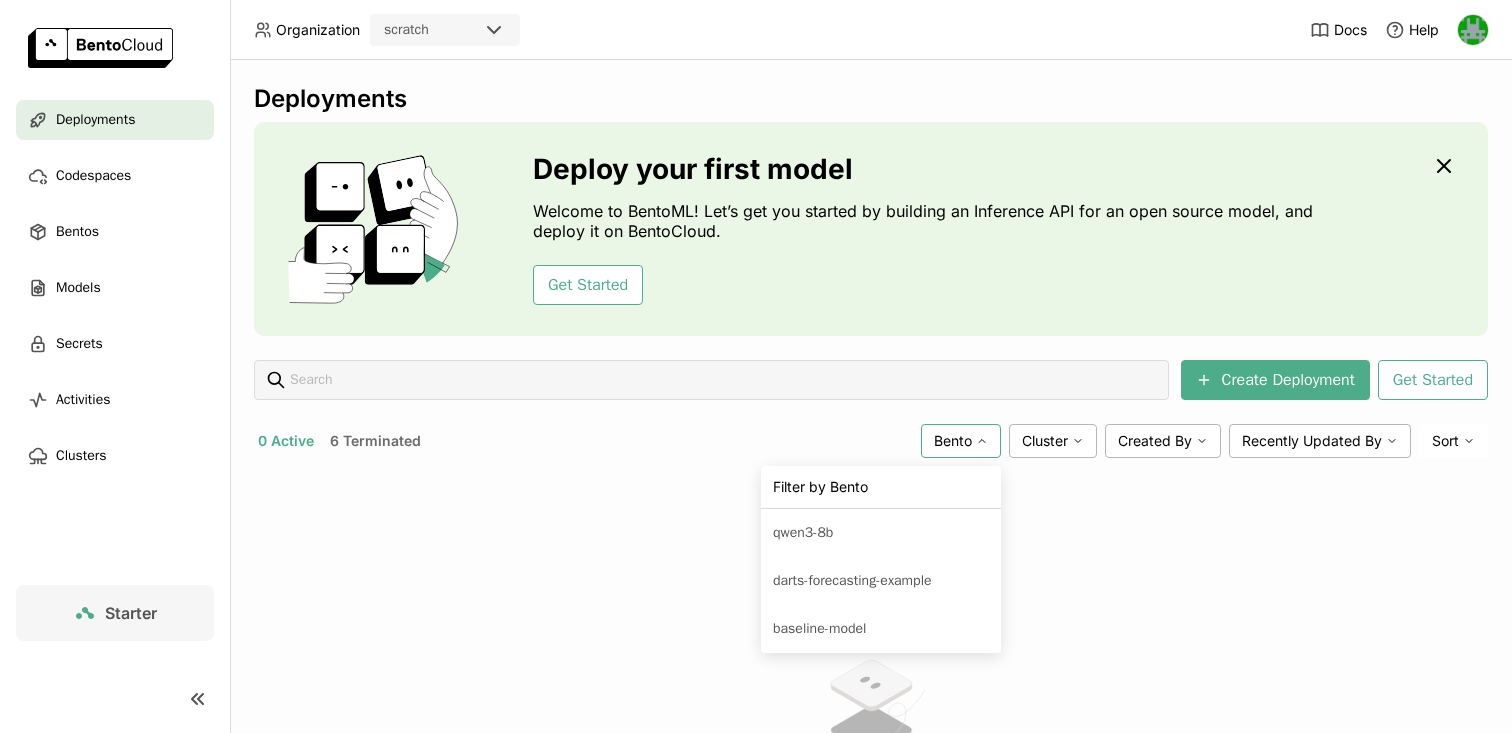 click on "Bento" at bounding box center (953, 441) 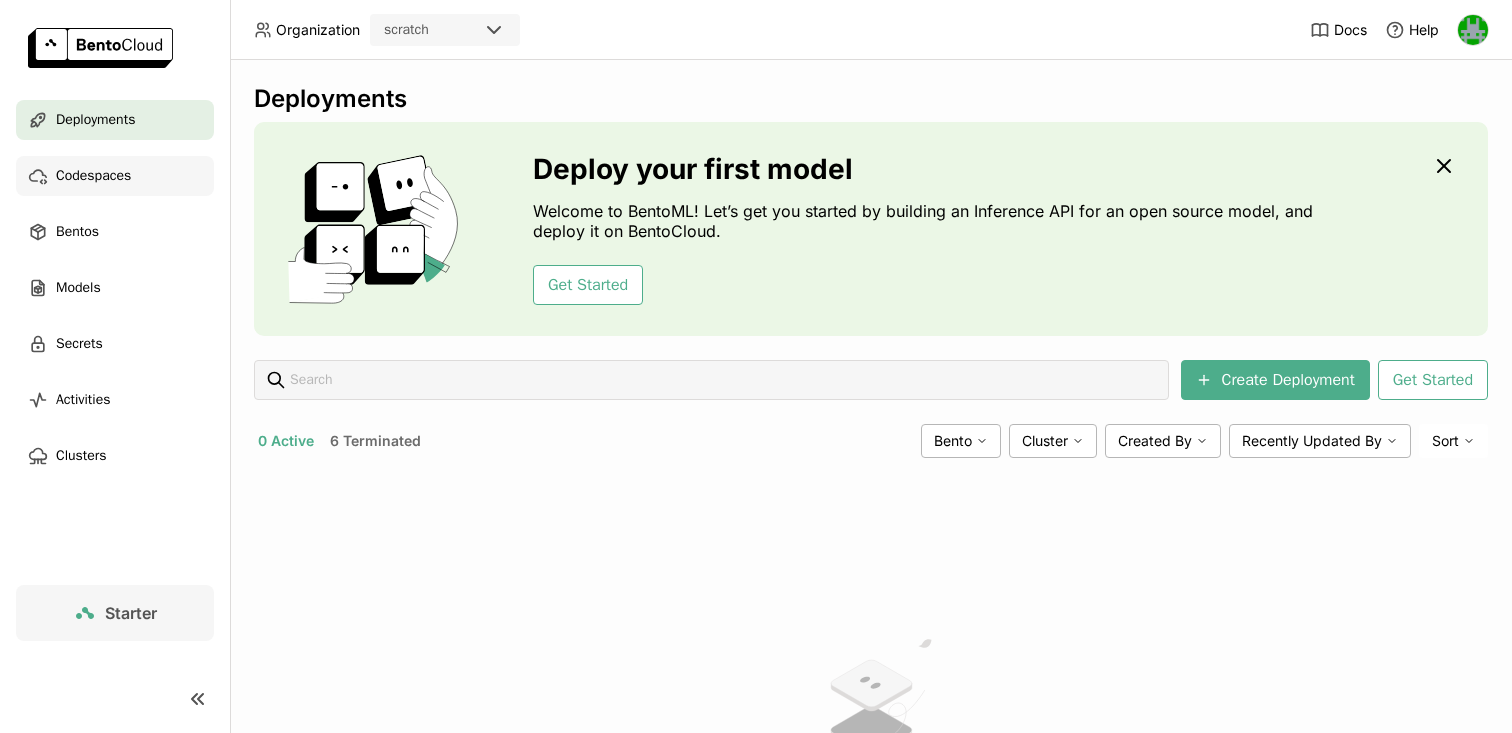 click on "Codespaces" at bounding box center [93, 176] 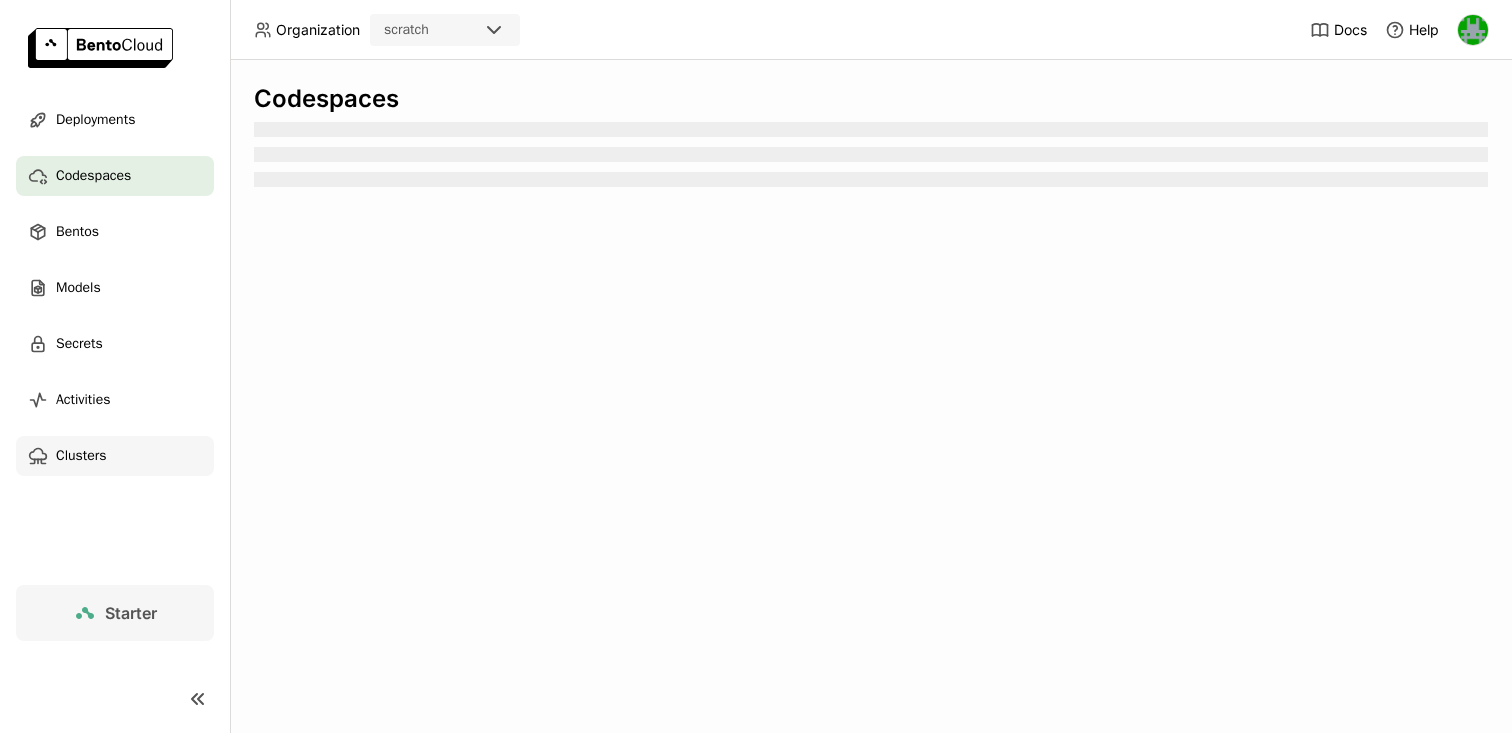click on "Clusters" at bounding box center (81, 456) 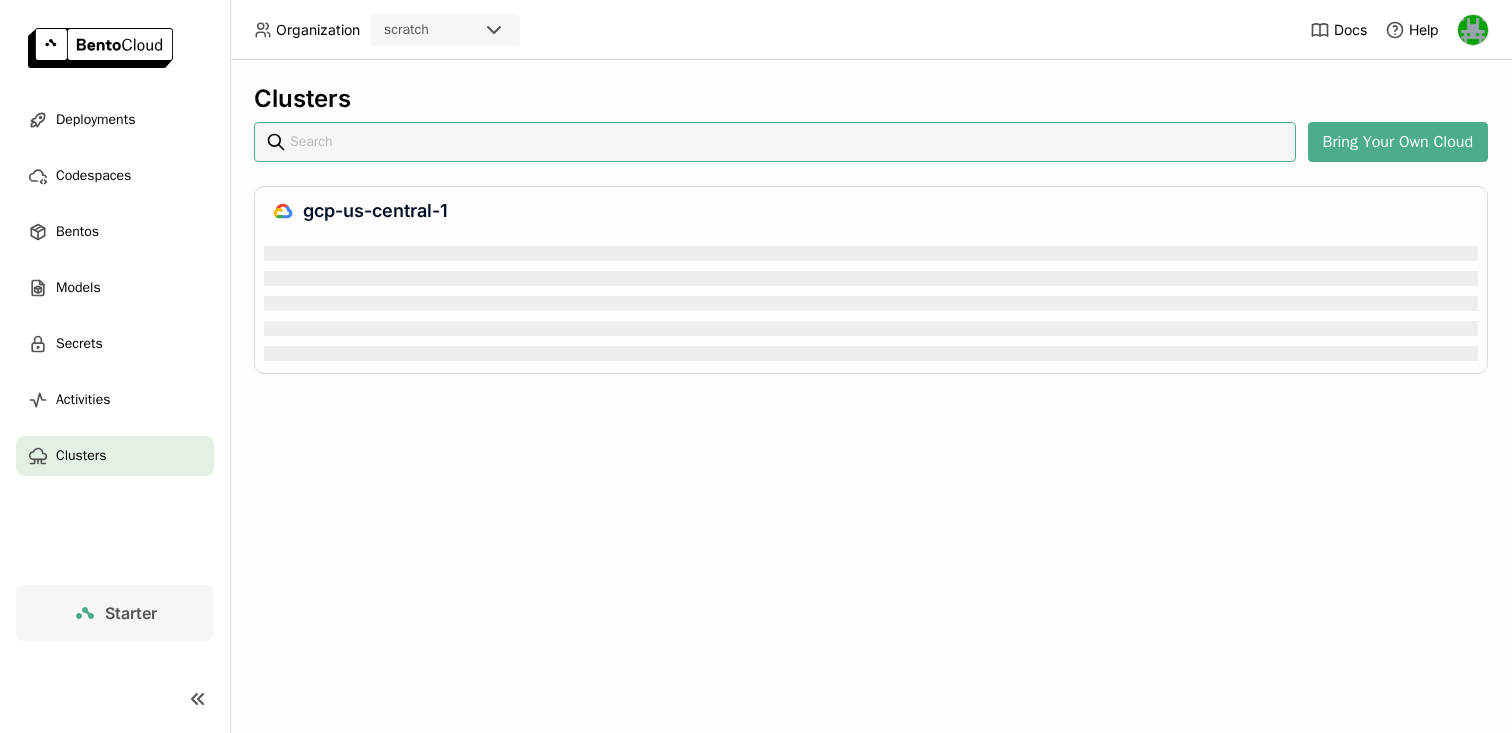 scroll, scrollTop: 0, scrollLeft: 0, axis: both 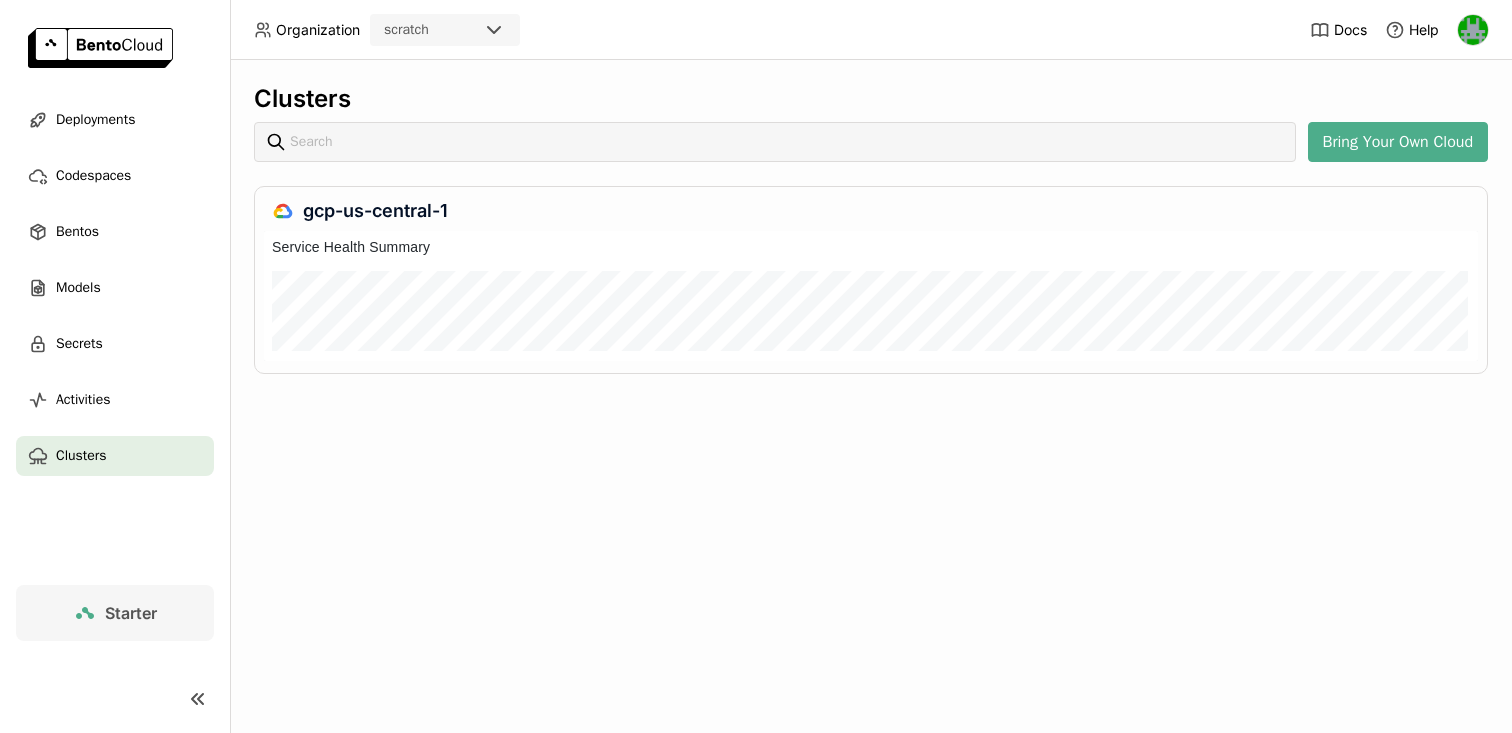 click on "gcp-us-central-1" at bounding box center [871, 211] 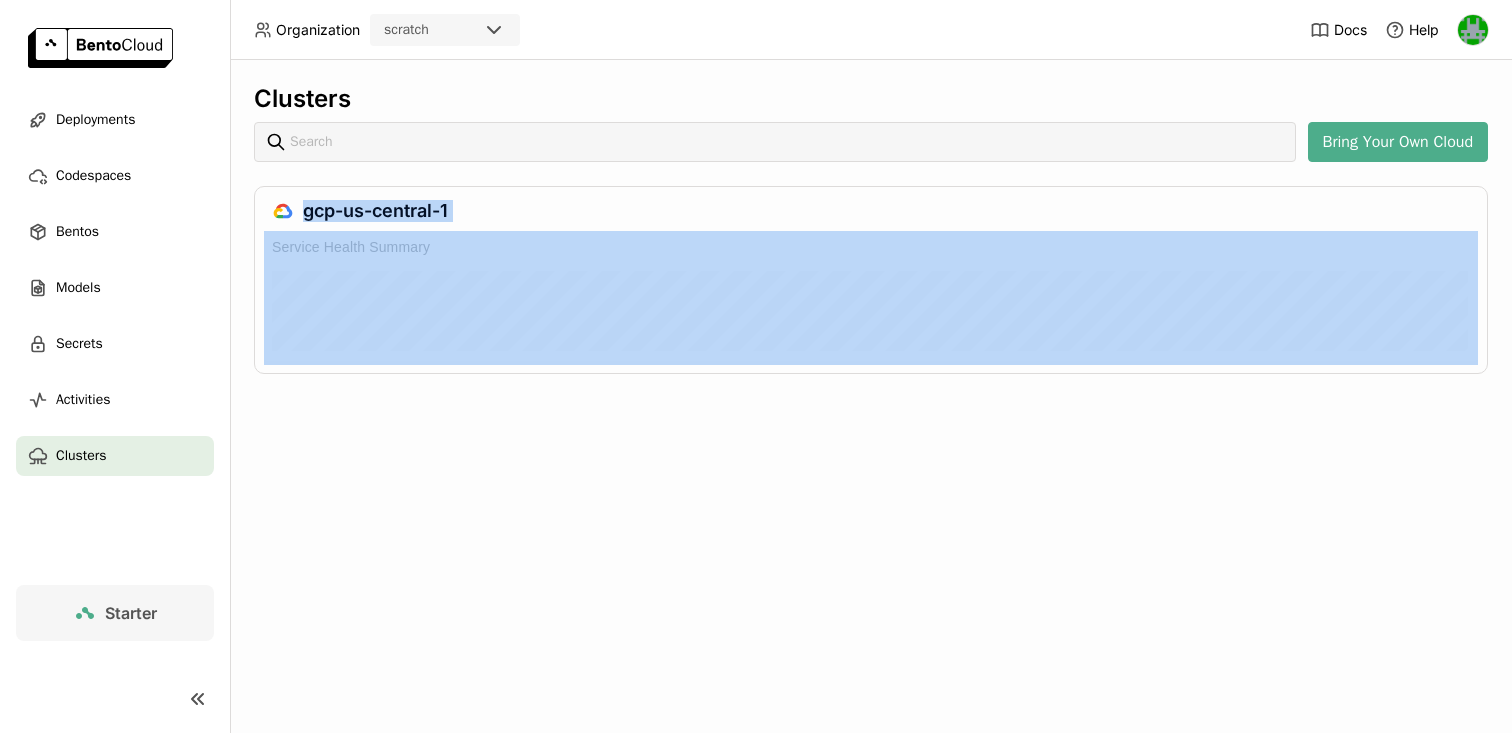 click on "gcp-us-central-1" at bounding box center [871, 211] 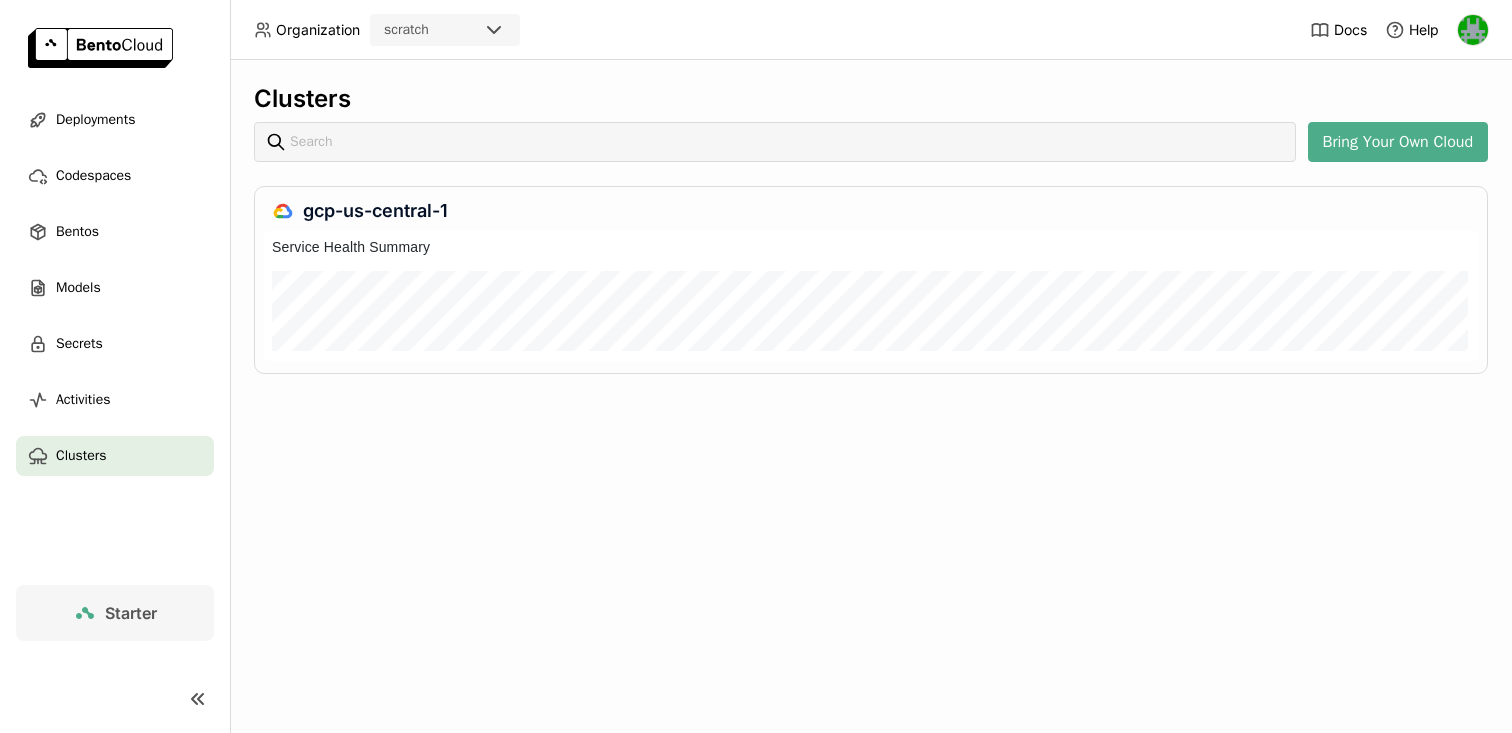 click on "Clusters Bring Your Own Cloud gcp-us-central-1" at bounding box center [871, 396] 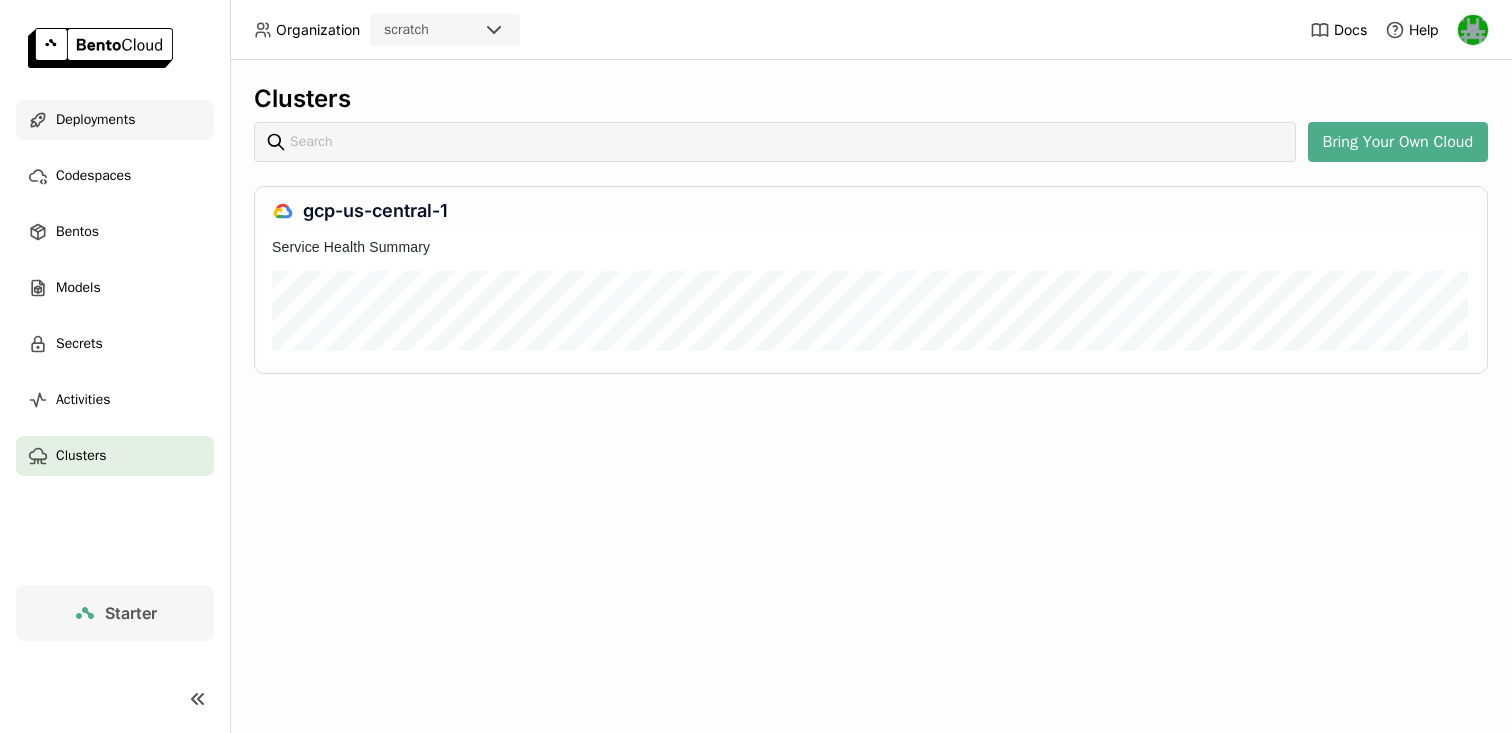 click on "Deployments" at bounding box center [95, 120] 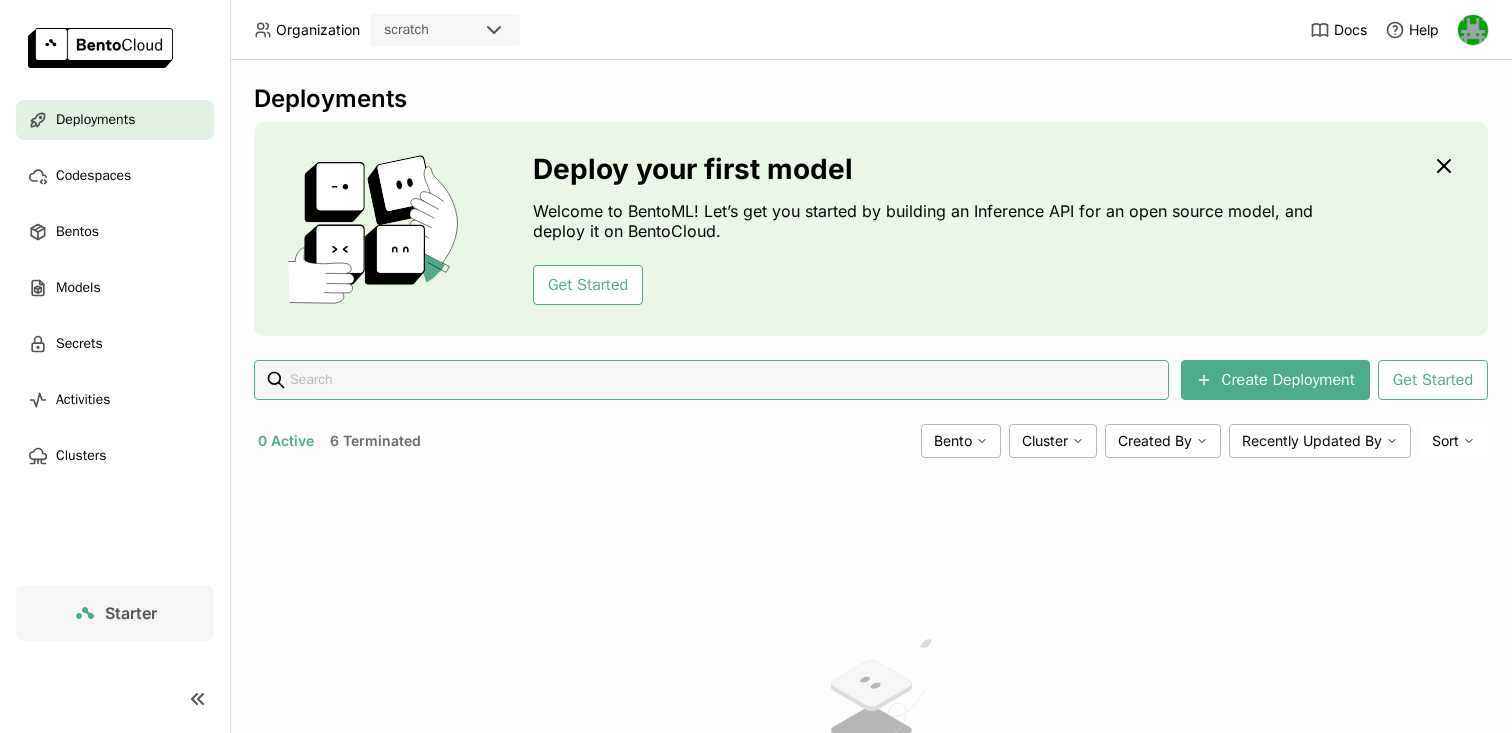 click on "Deployments" at bounding box center [115, 120] 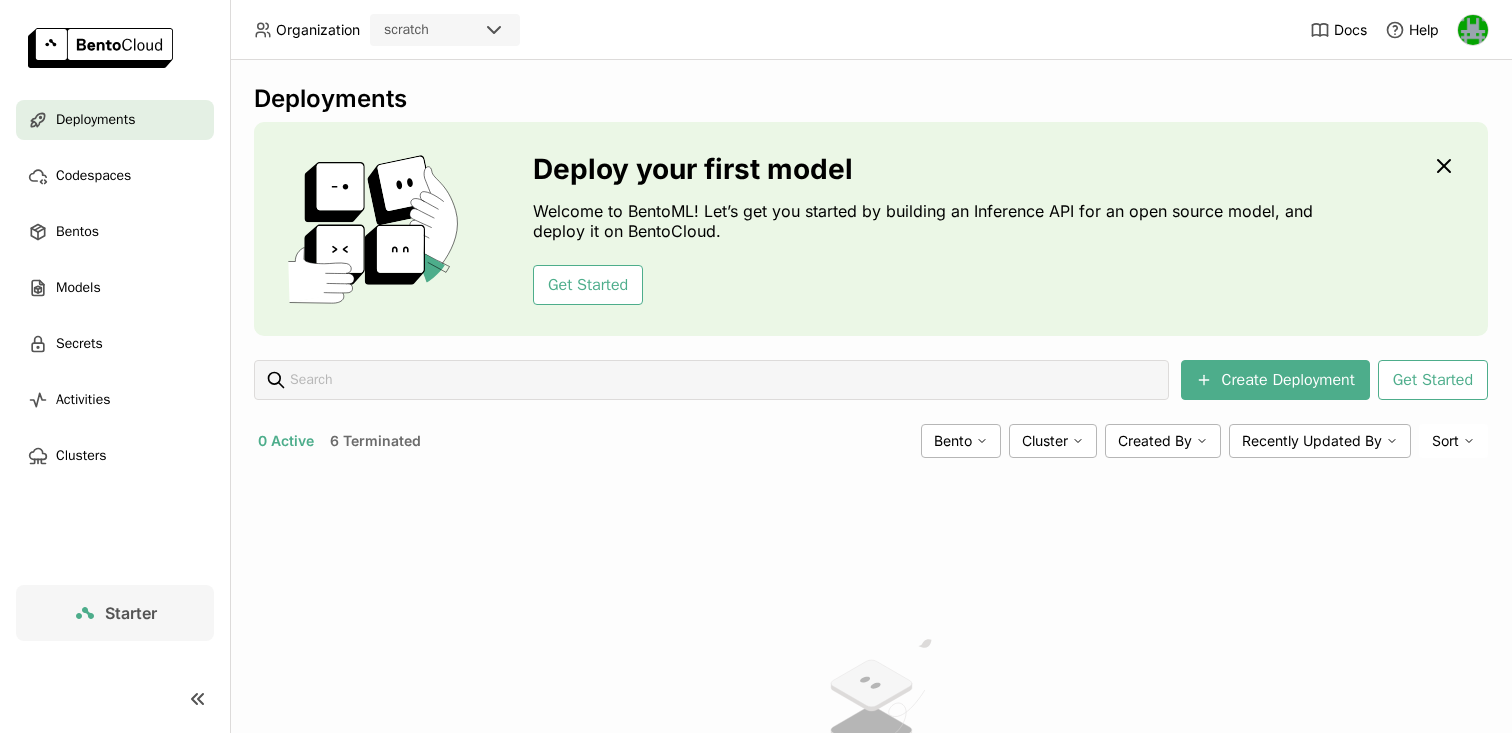 click on "Organization scratch Docs Help" at bounding box center (756, 30) 